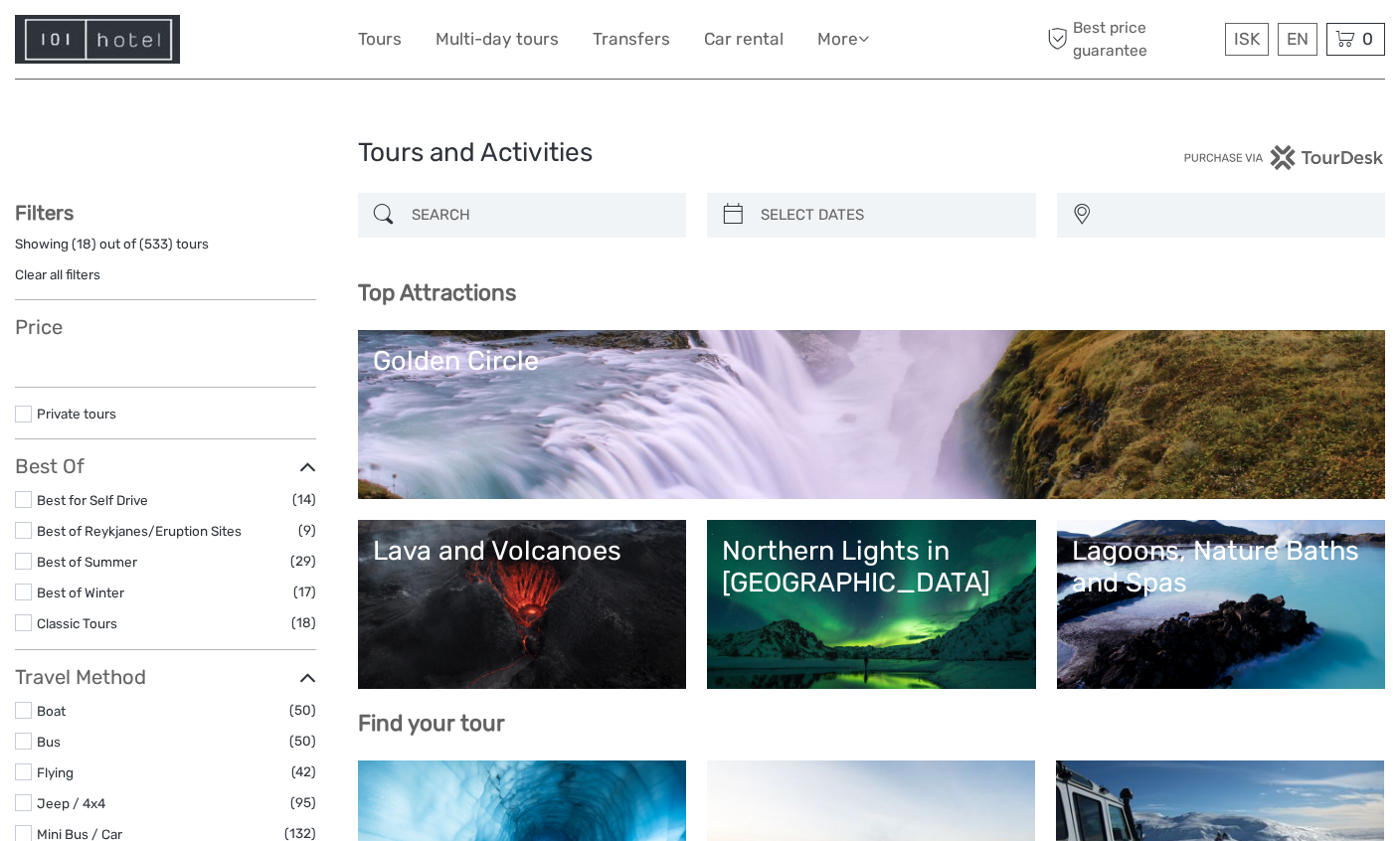 select 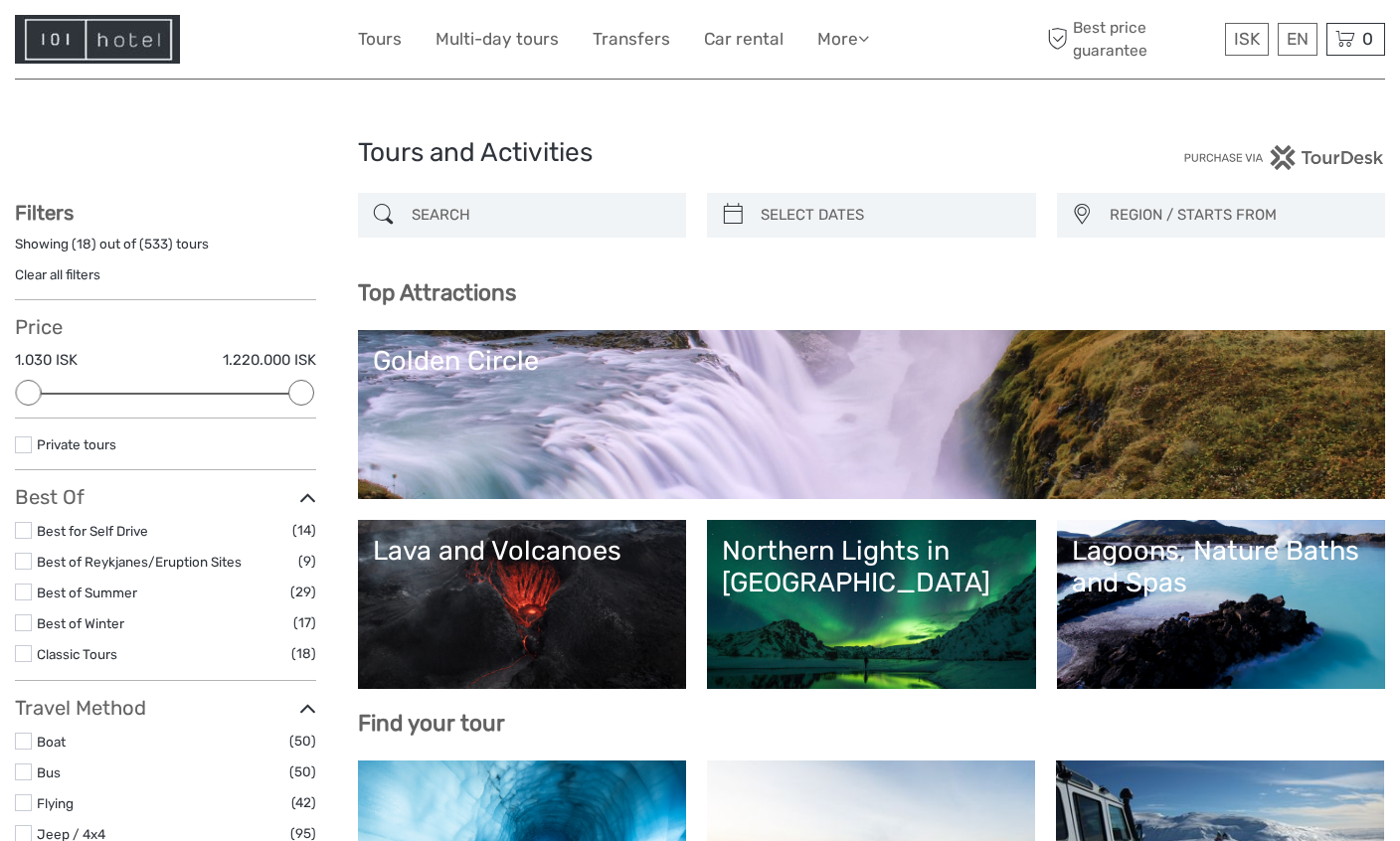 scroll, scrollTop: 0, scrollLeft: 0, axis: both 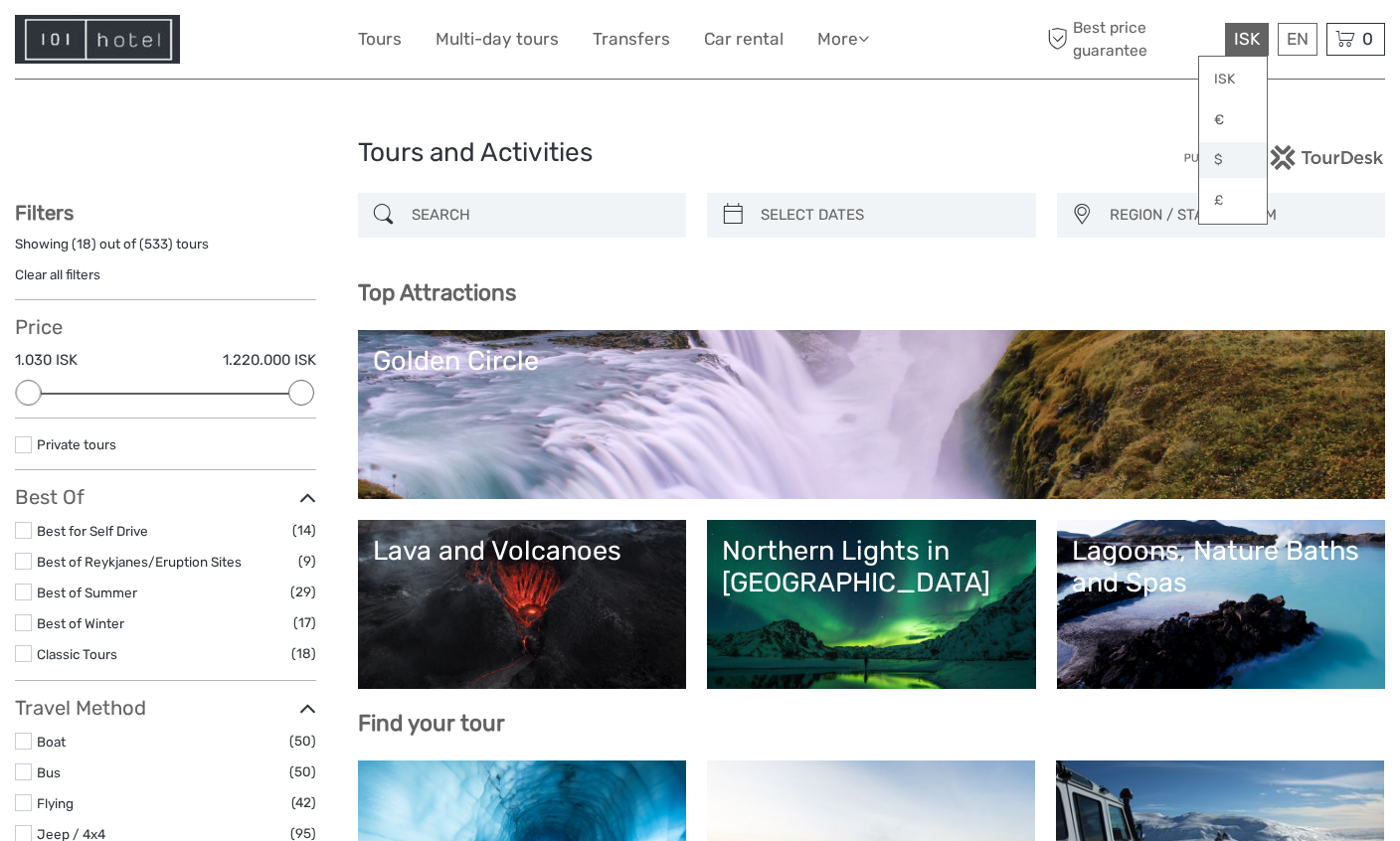 click on "$" at bounding box center (1233, 160) 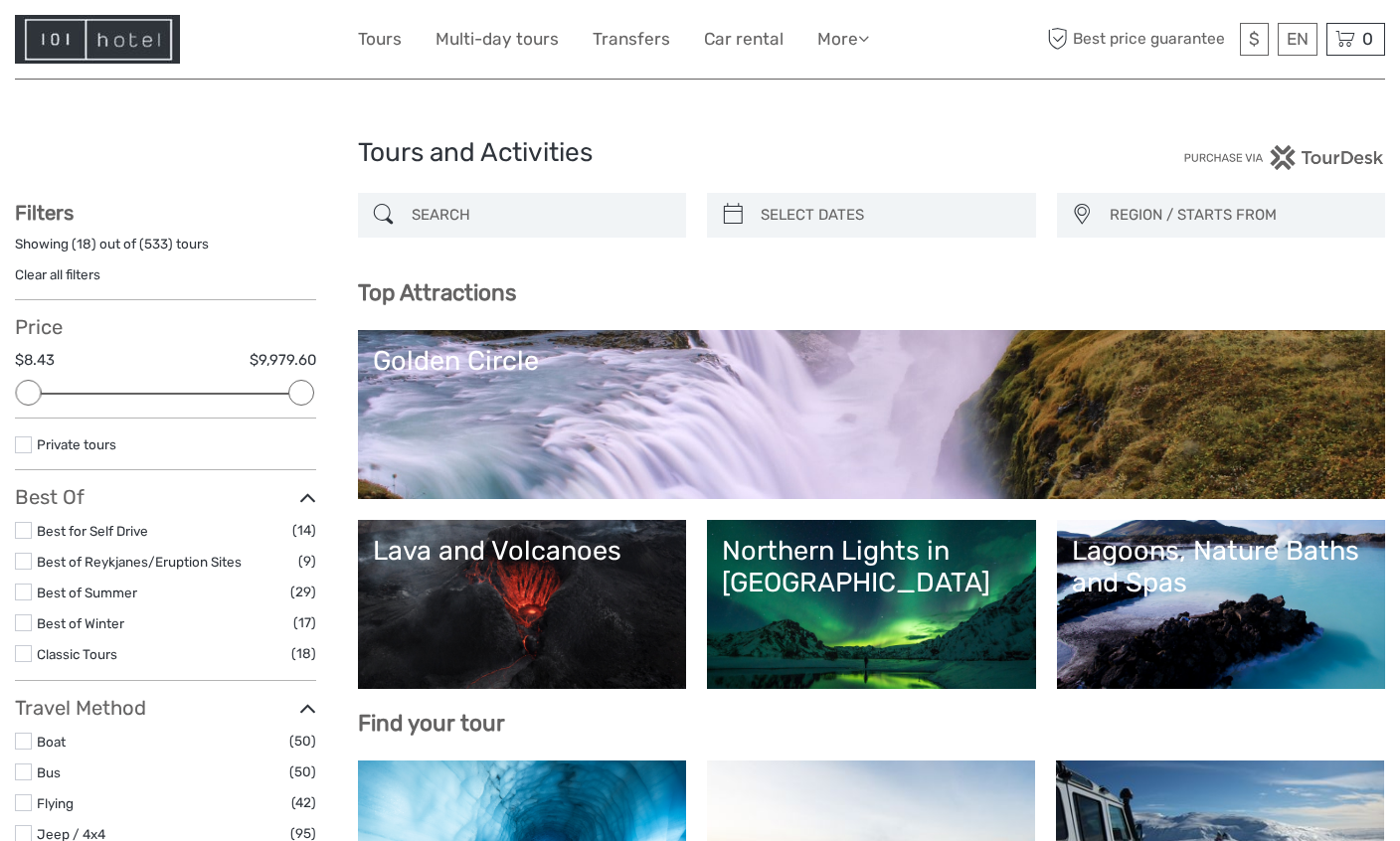 click on "Tours and Activities" at bounding box center (700, 161) 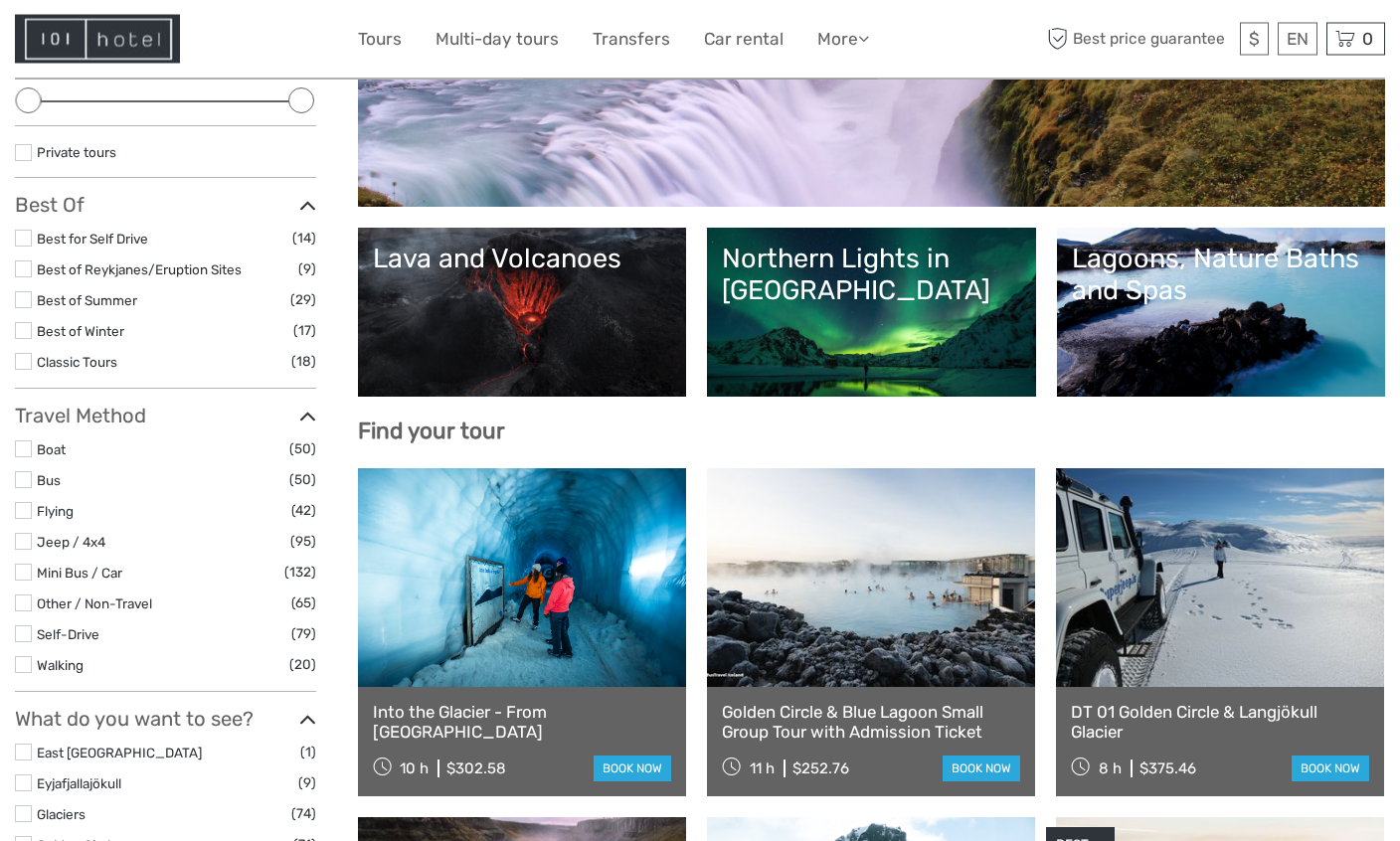scroll, scrollTop: 358, scrollLeft: 0, axis: vertical 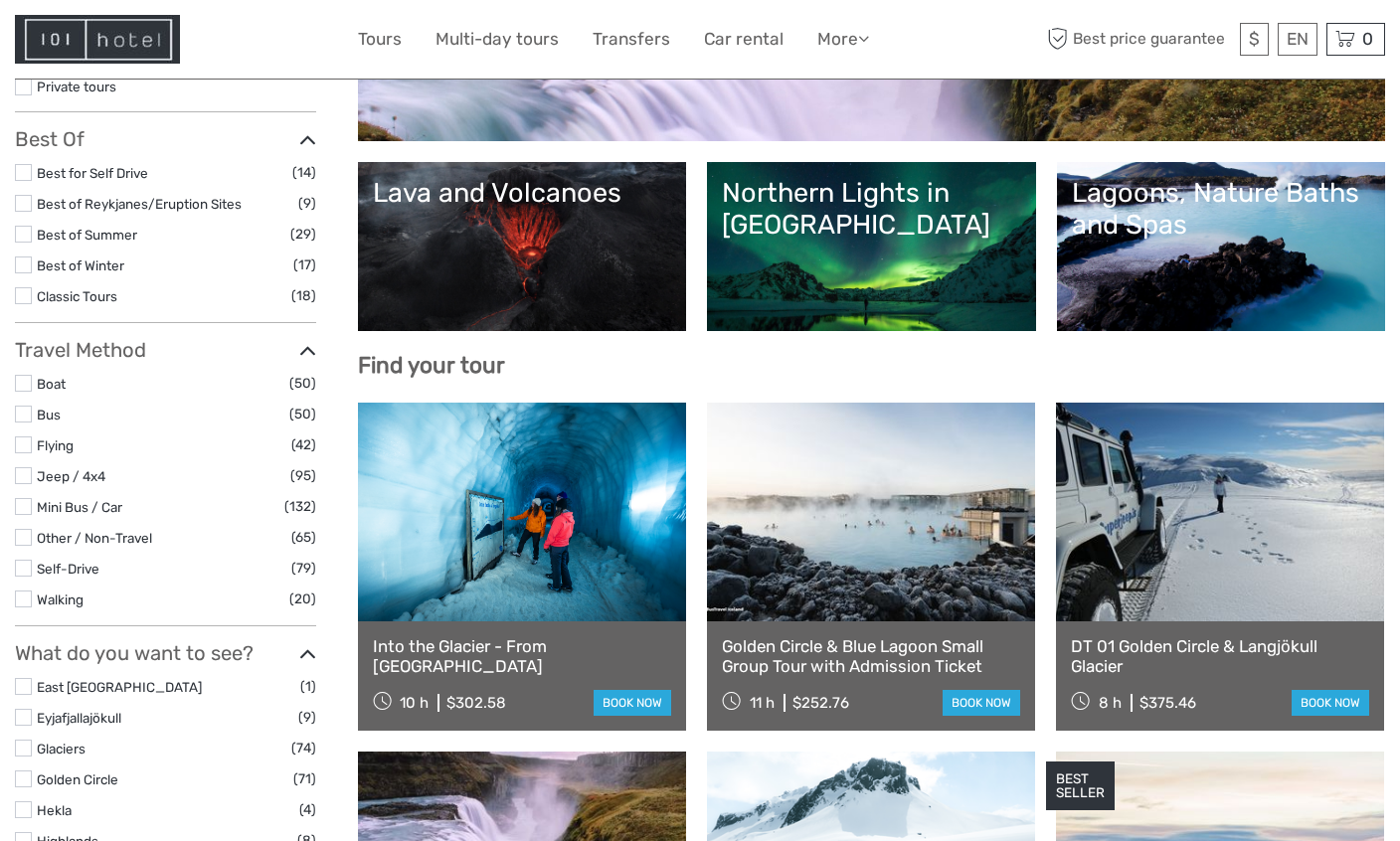 click at bounding box center [522, 512] 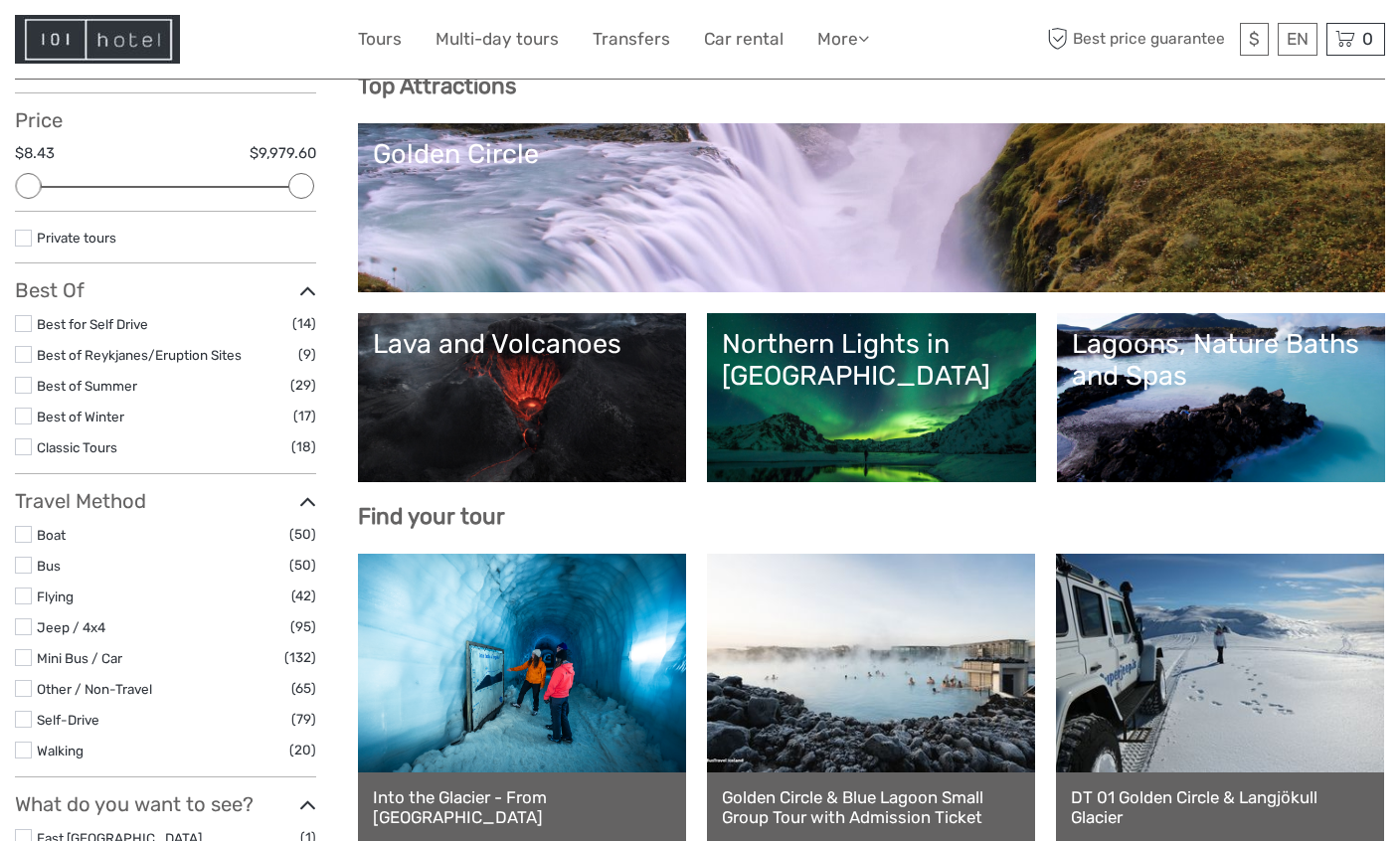 scroll, scrollTop: 208, scrollLeft: 0, axis: vertical 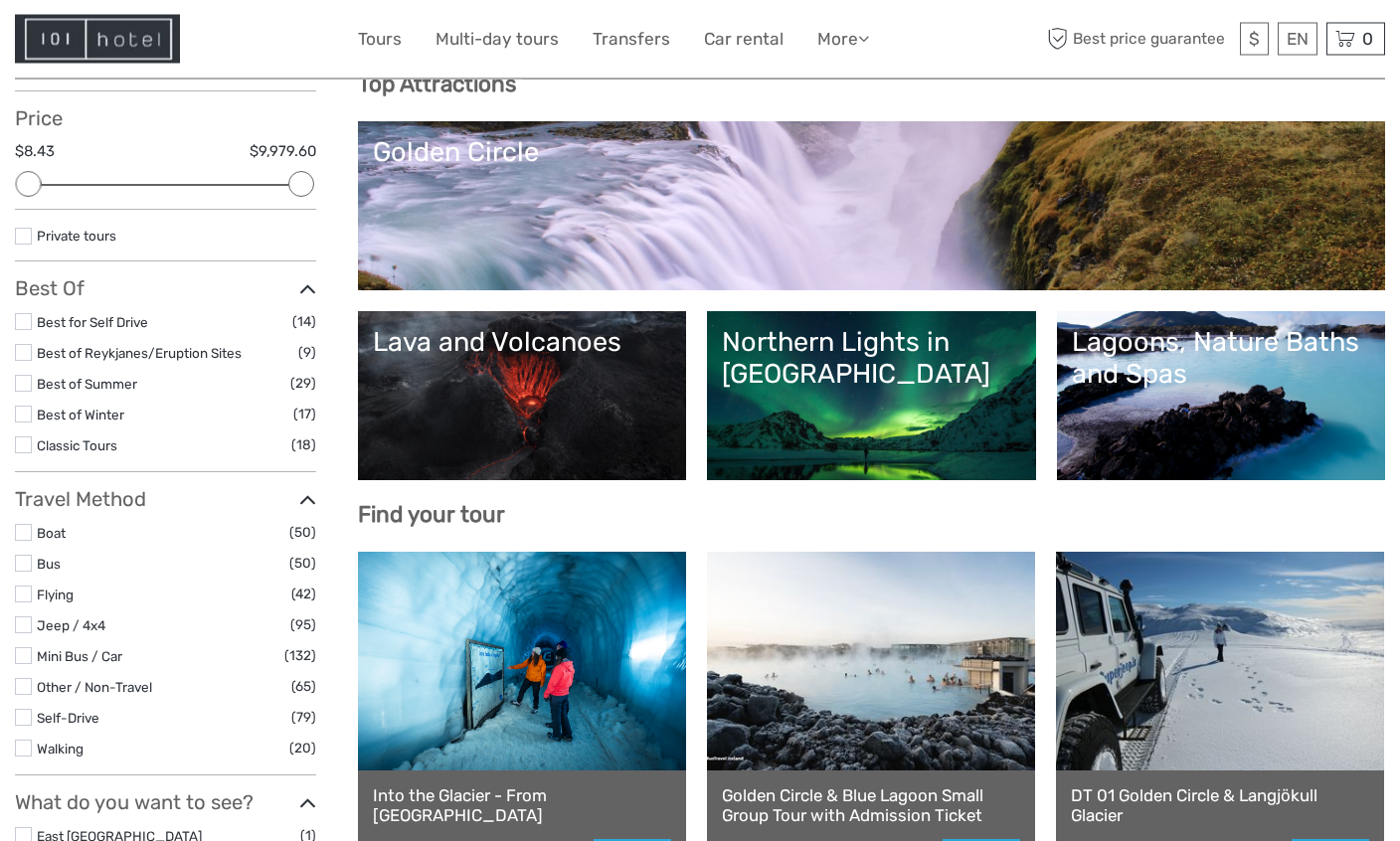 click on "Lava and Volcanoes" at bounding box center (522, 397) 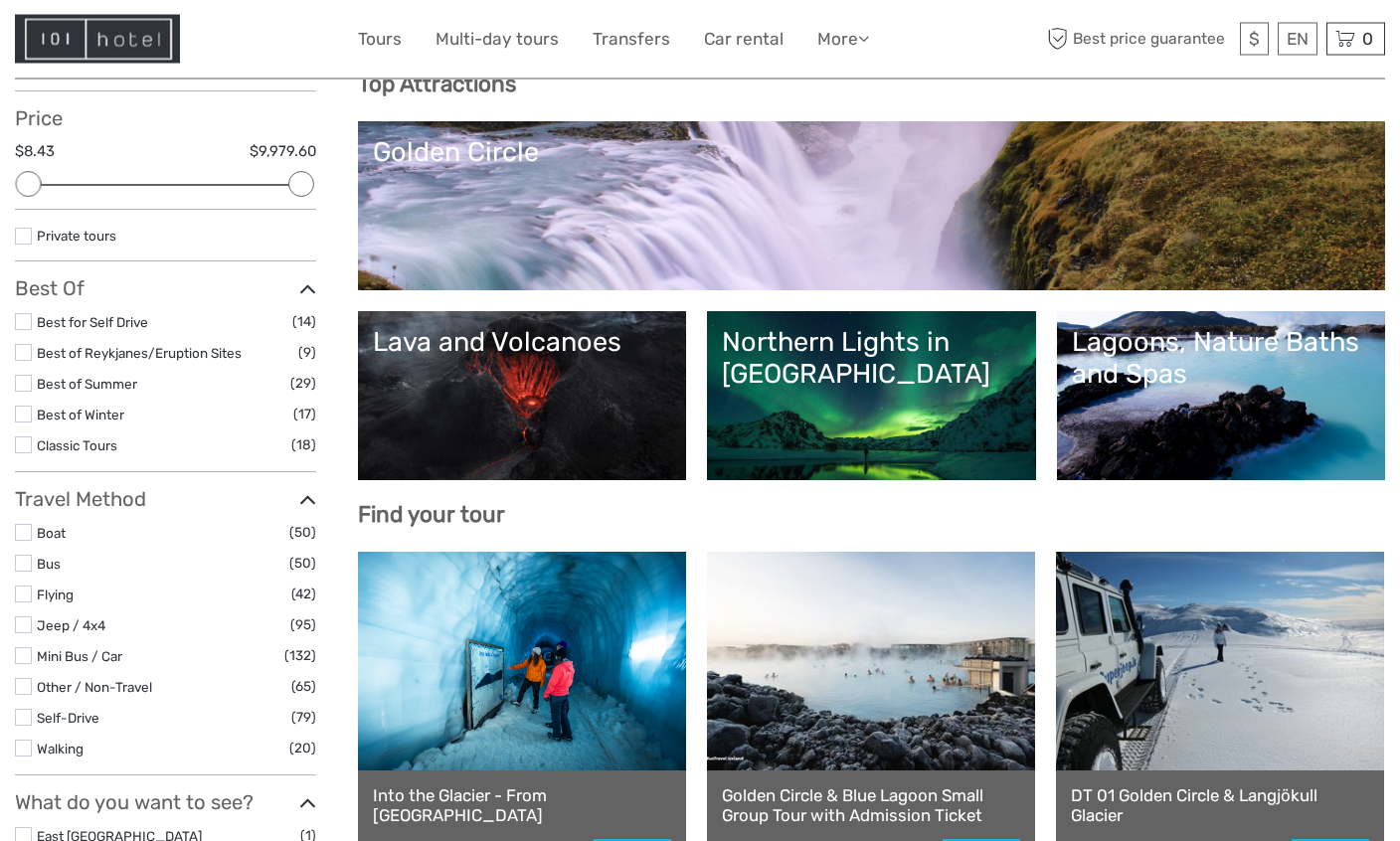 scroll, scrollTop: 209, scrollLeft: 0, axis: vertical 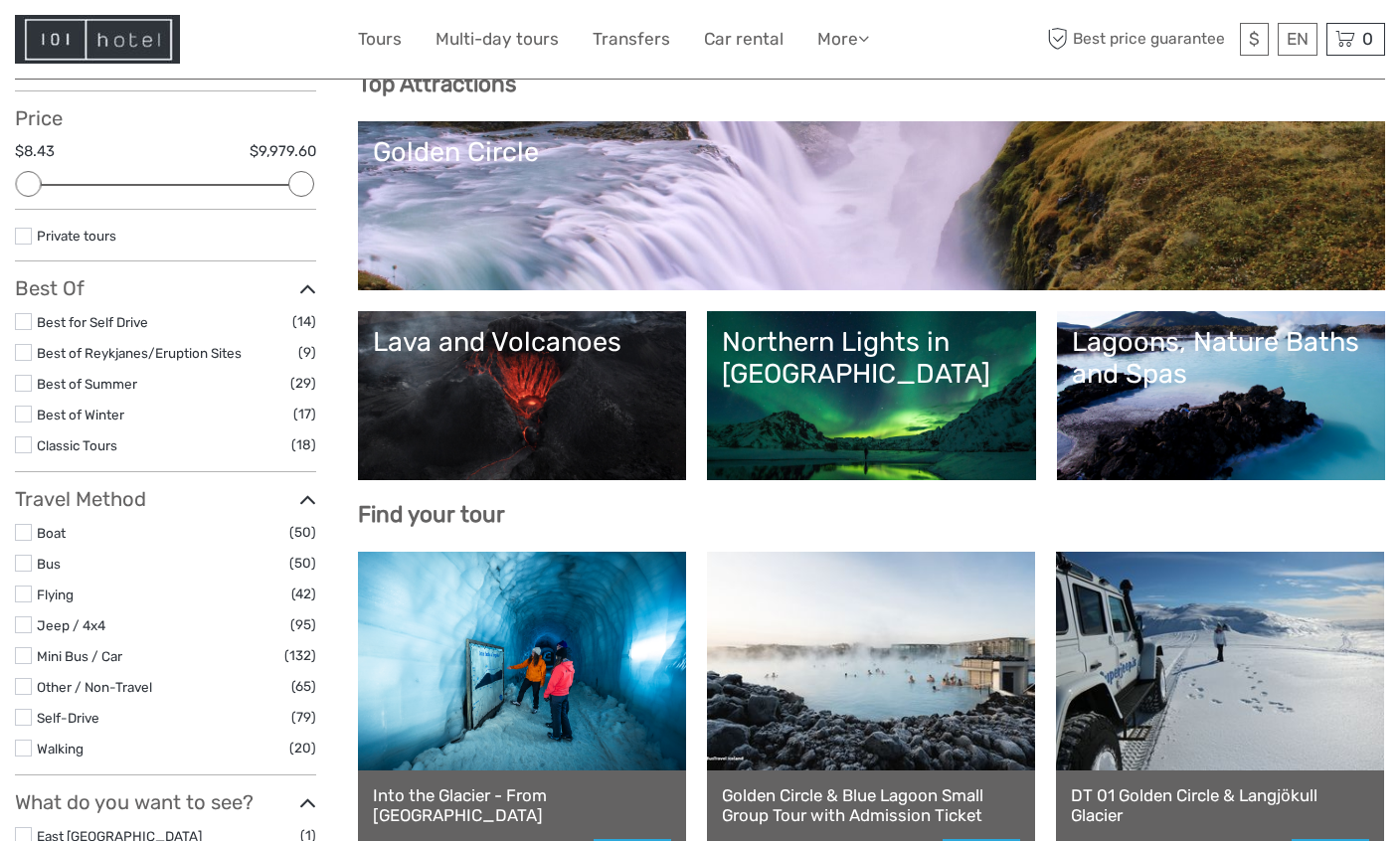 click on "Northern Lights in [GEOGRAPHIC_DATA]" at bounding box center [871, 358] 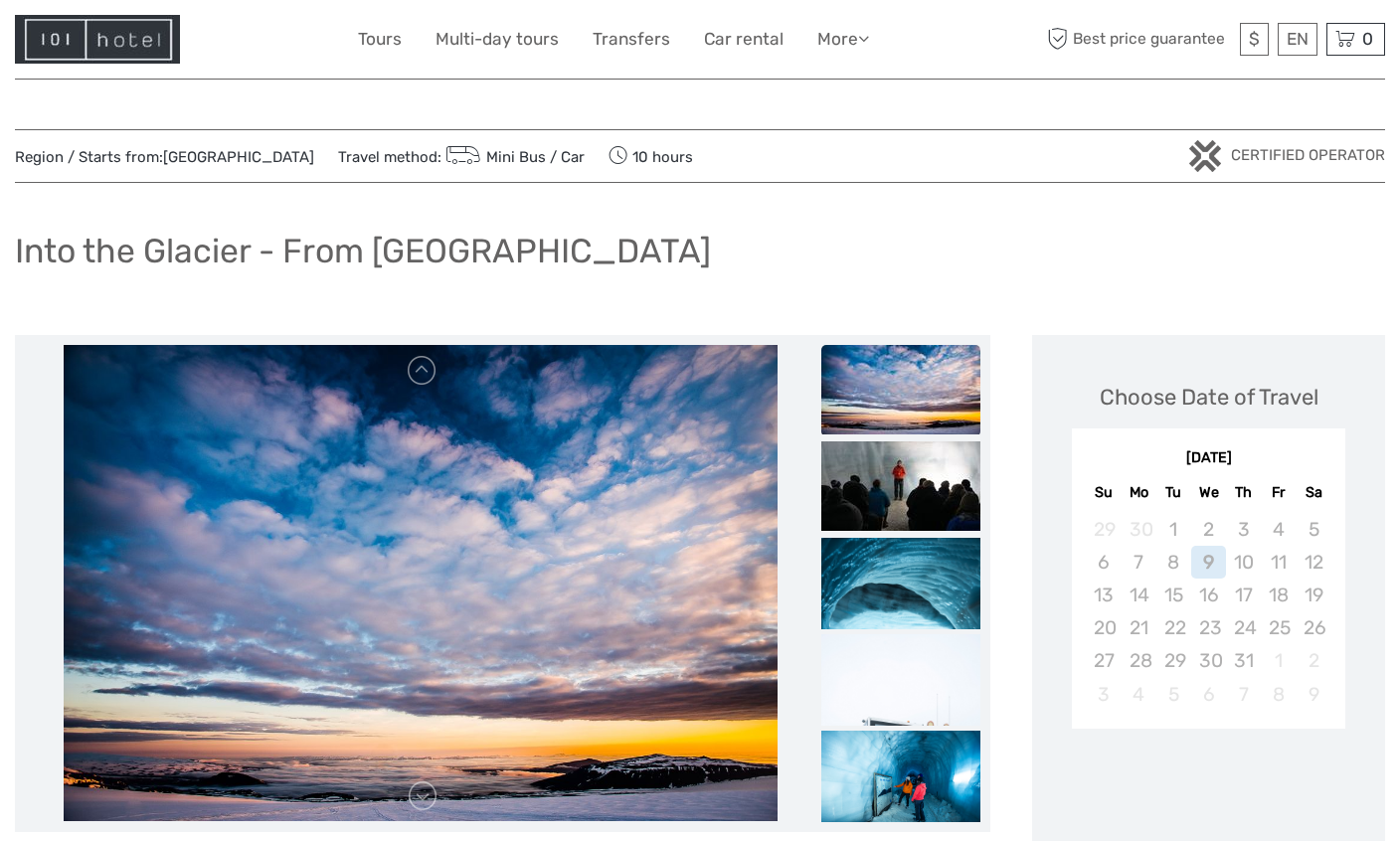 scroll, scrollTop: 0, scrollLeft: 0, axis: both 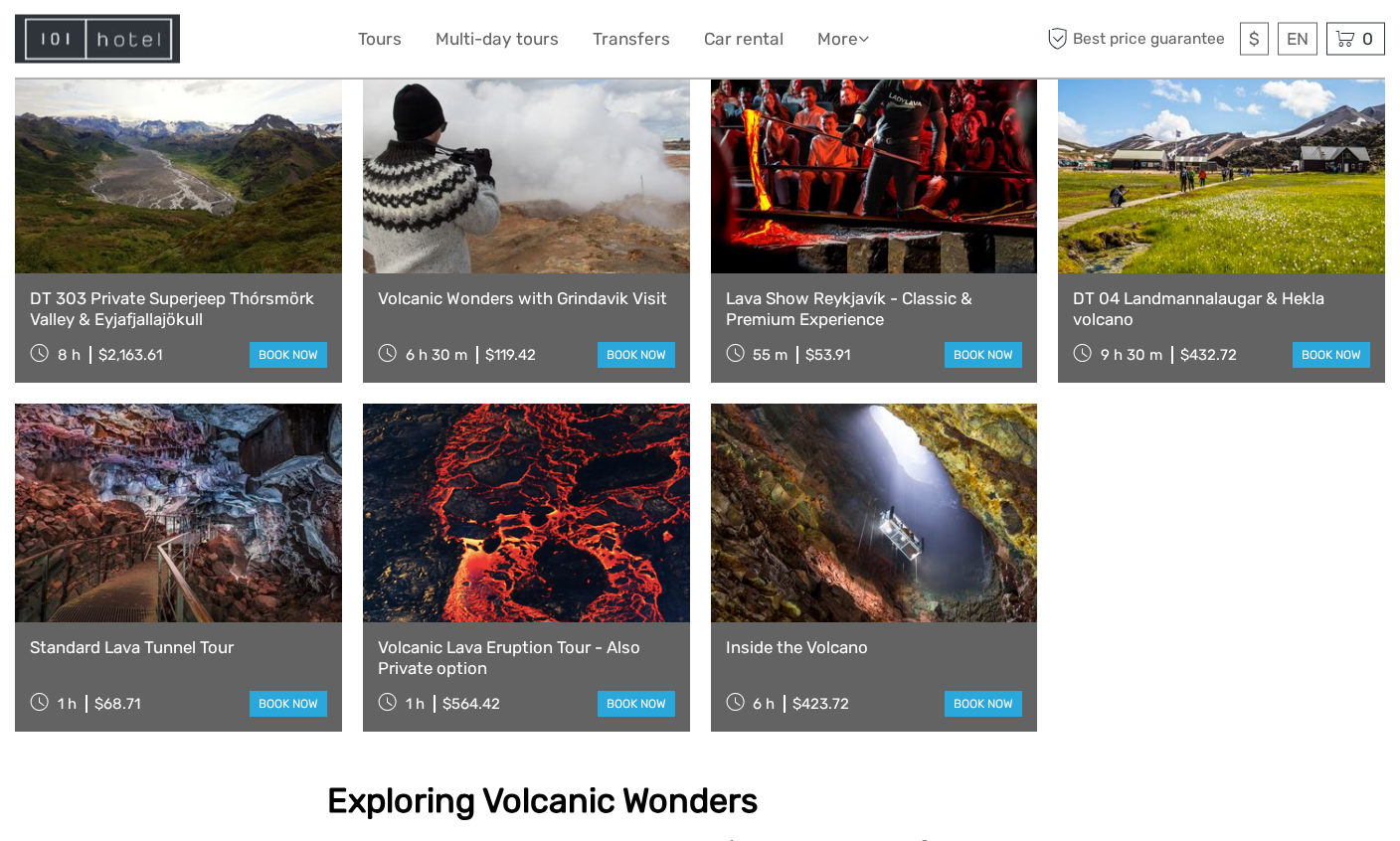 click at bounding box center [526, 514] 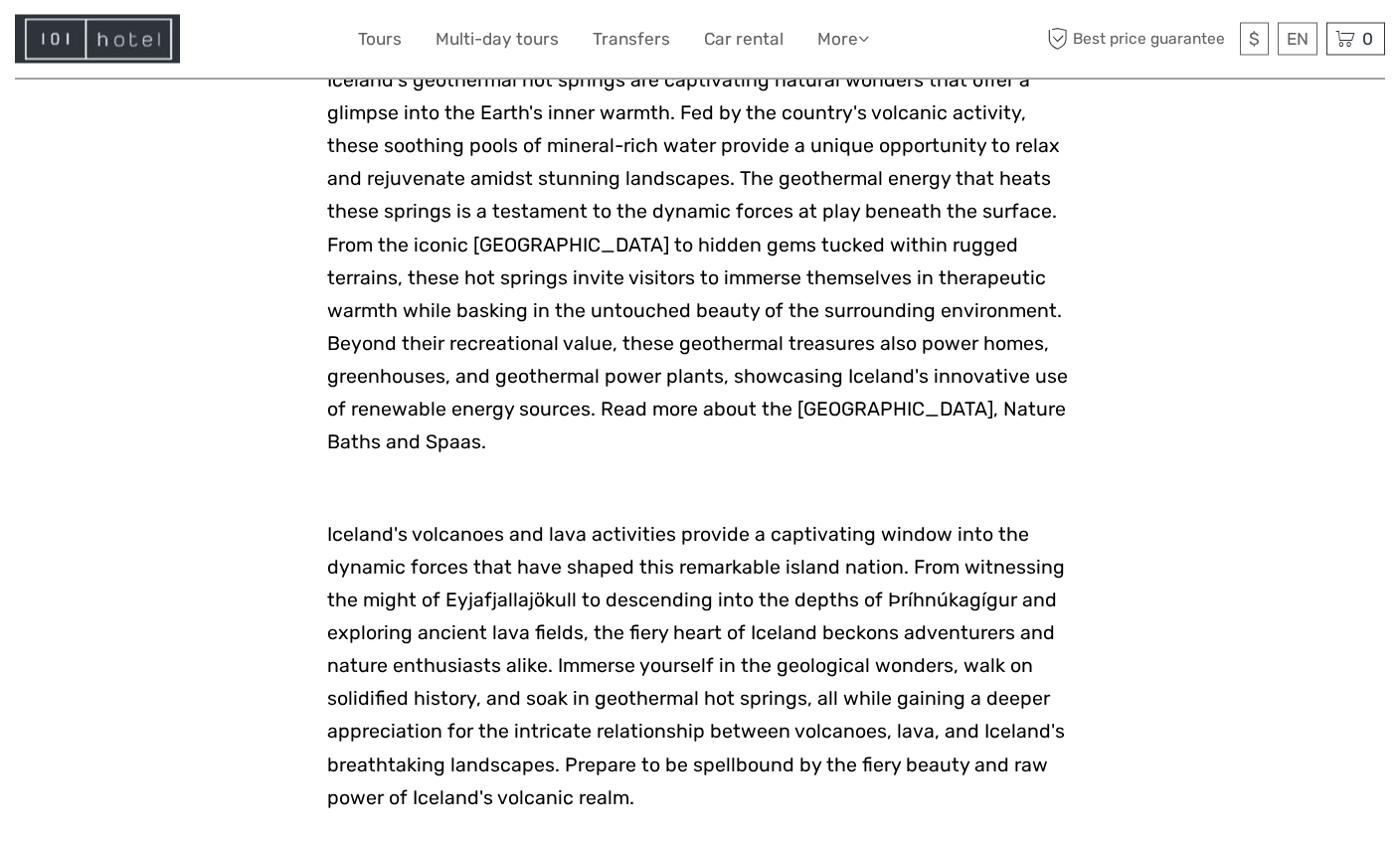 scroll, scrollTop: 3852, scrollLeft: 0, axis: vertical 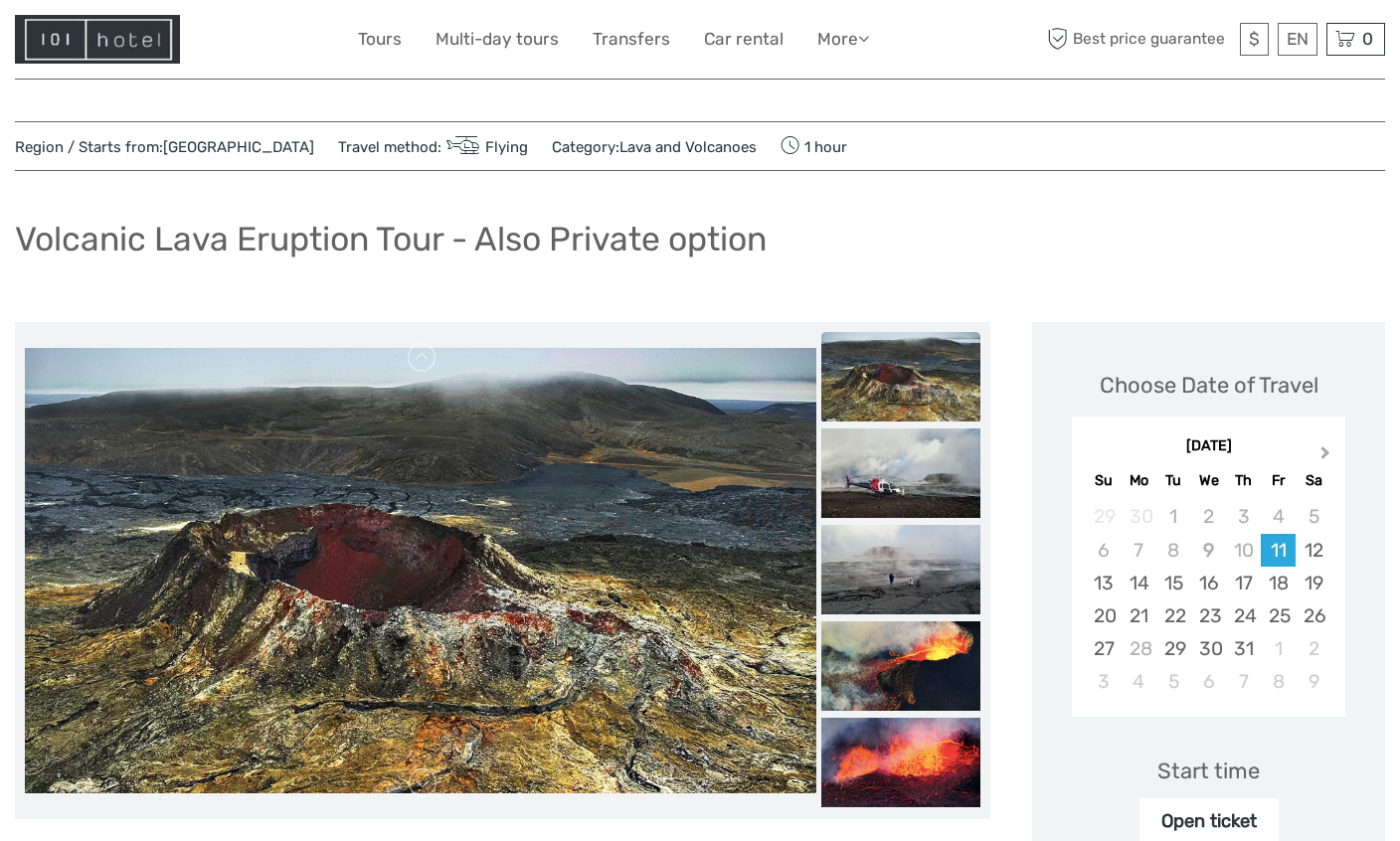 click on "Next Month" at bounding box center [1327, 457] 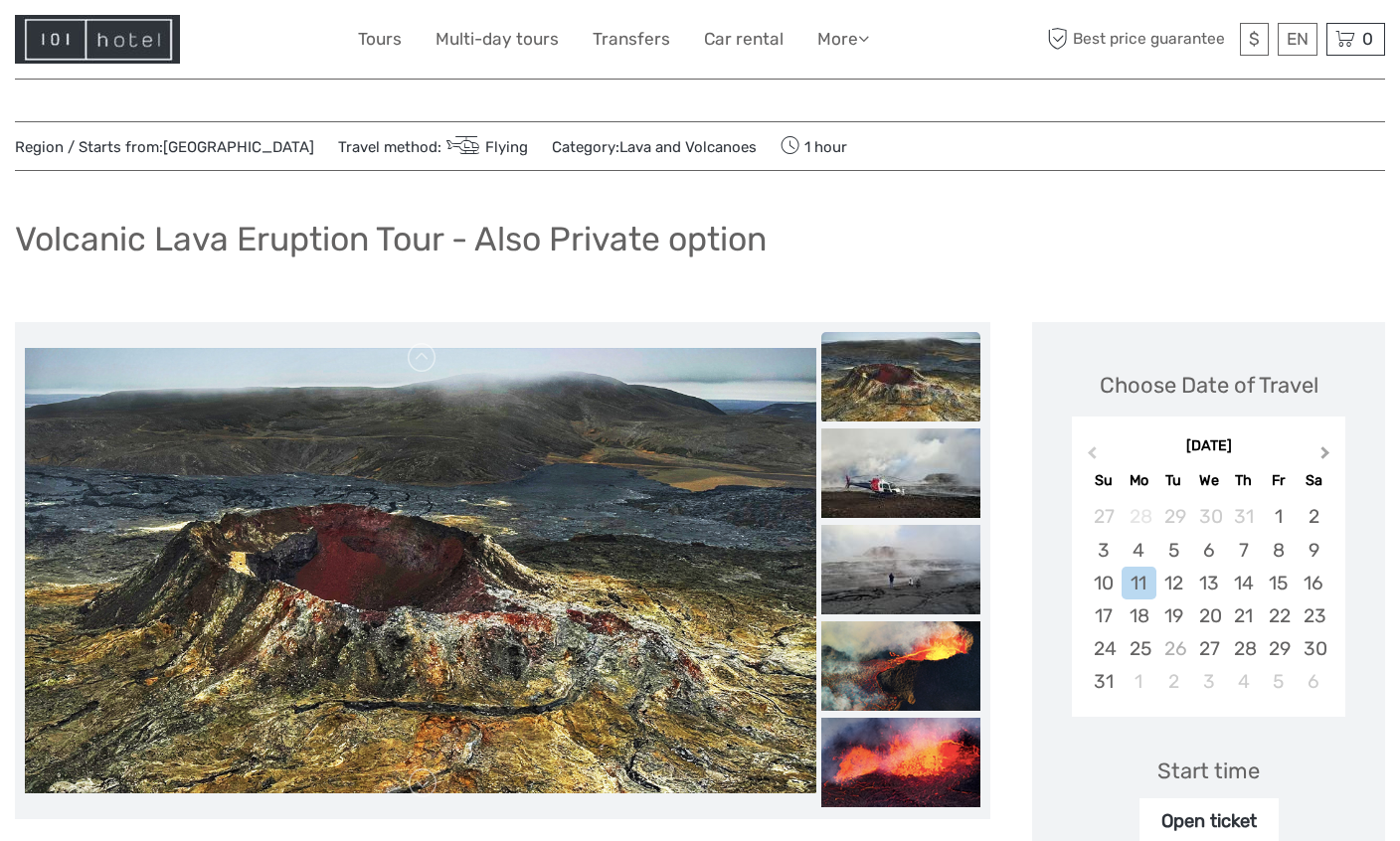 click on "Next Month" at bounding box center (1327, 457) 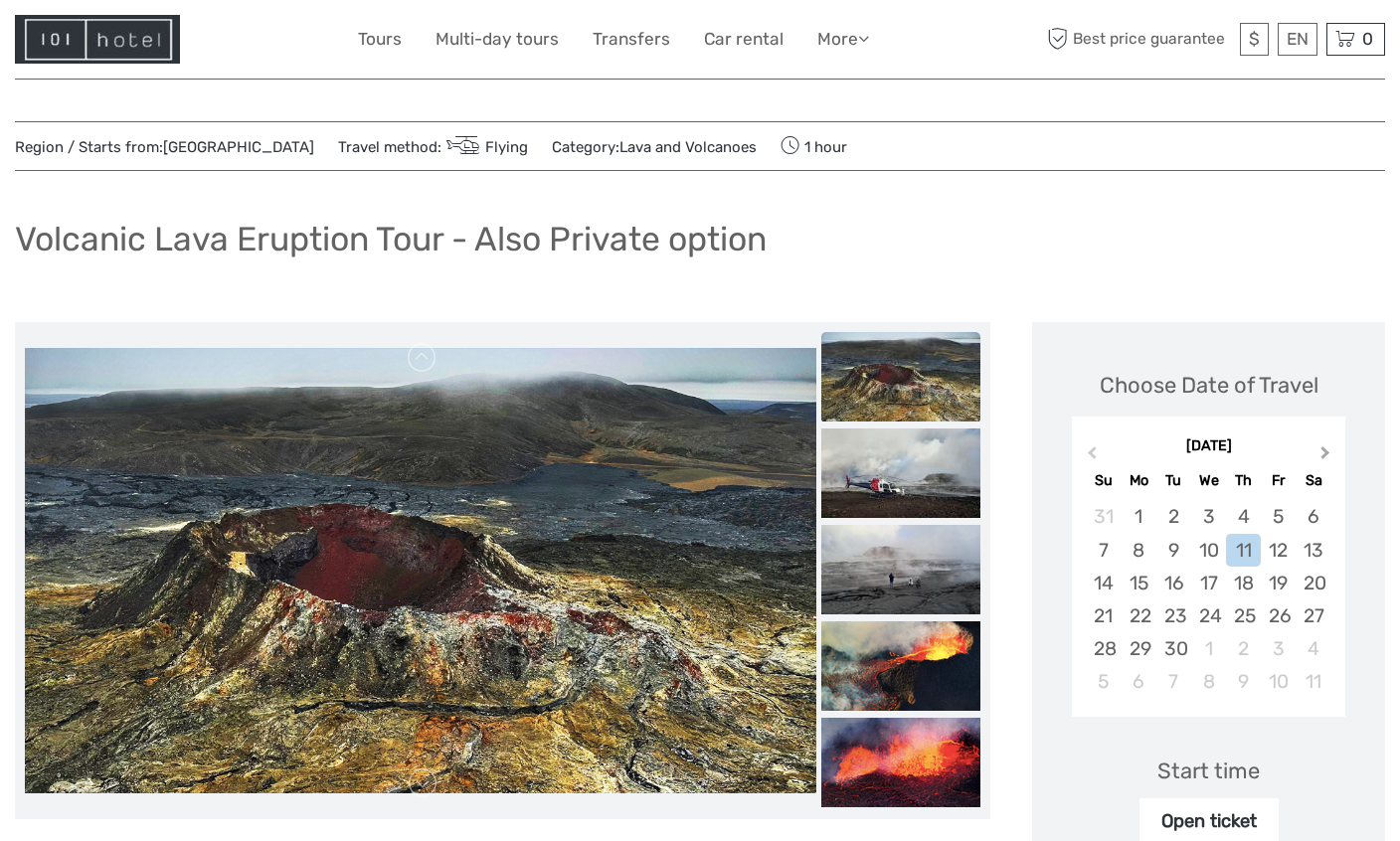 click on "Next Month" at bounding box center (1327, 457) 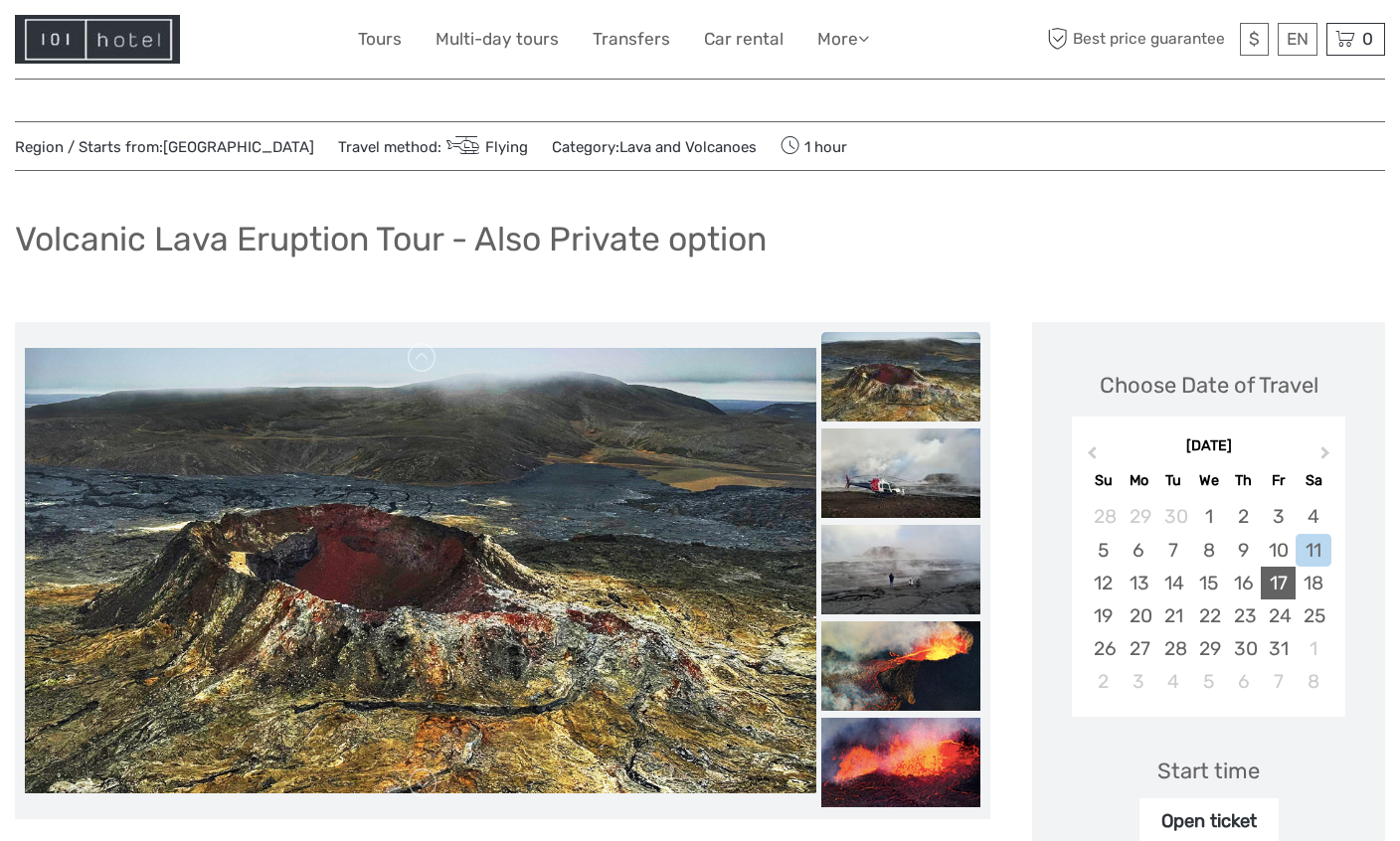 click on "17" at bounding box center [1278, 583] 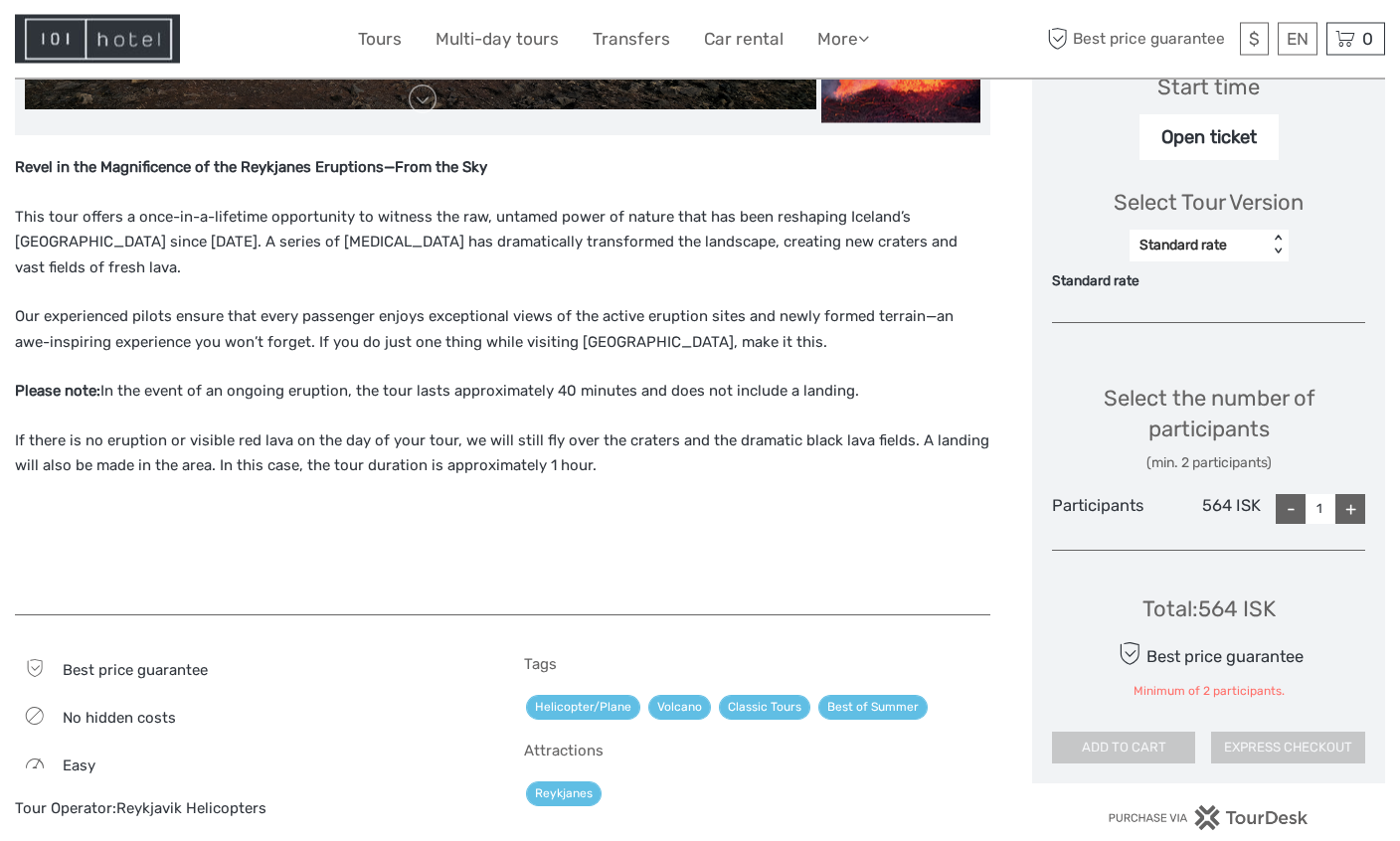 scroll, scrollTop: 692, scrollLeft: 0, axis: vertical 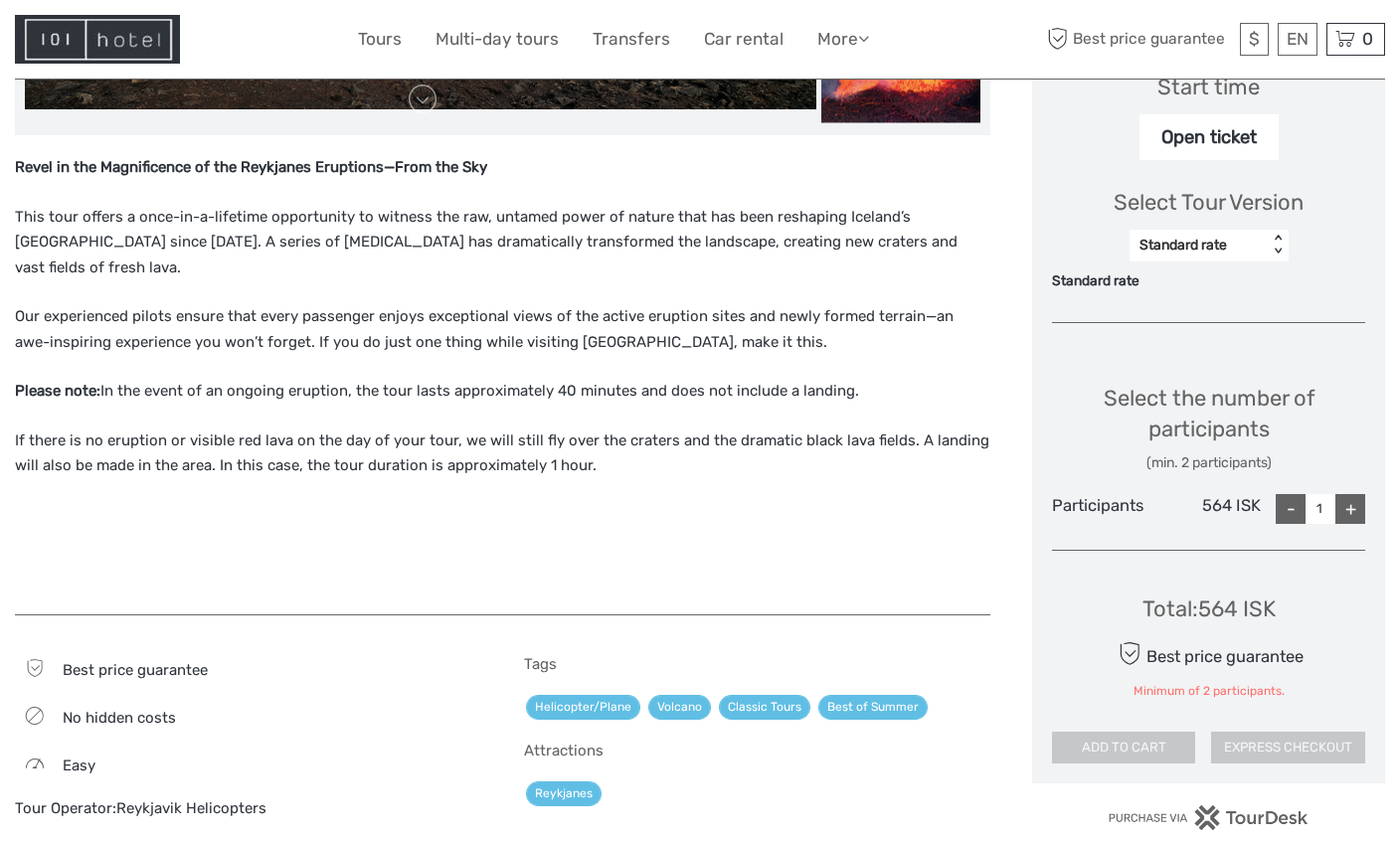 click on "+" at bounding box center (1350, 509) 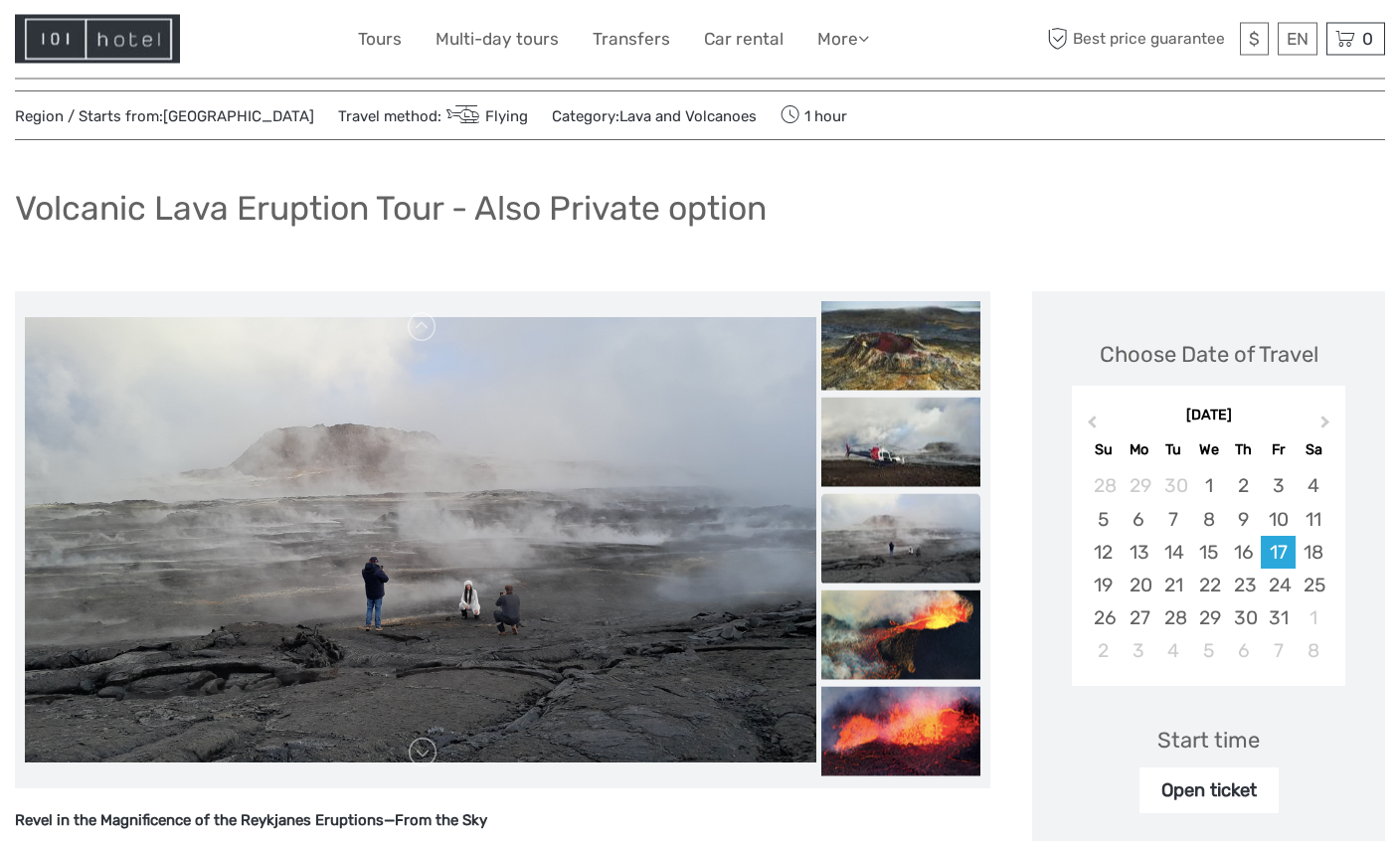 scroll, scrollTop: 0, scrollLeft: 0, axis: both 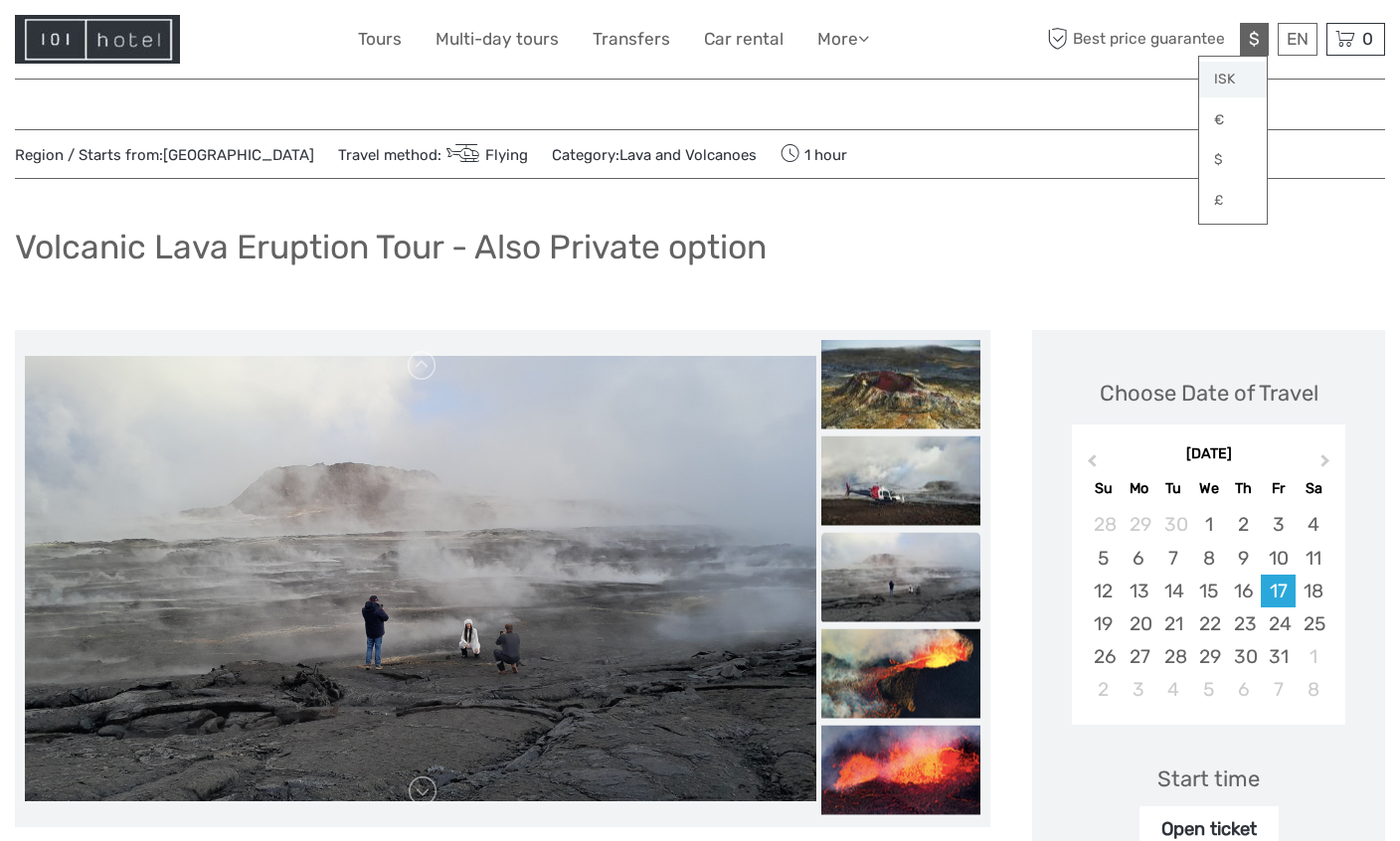 click on "ISK" at bounding box center [1233, 80] 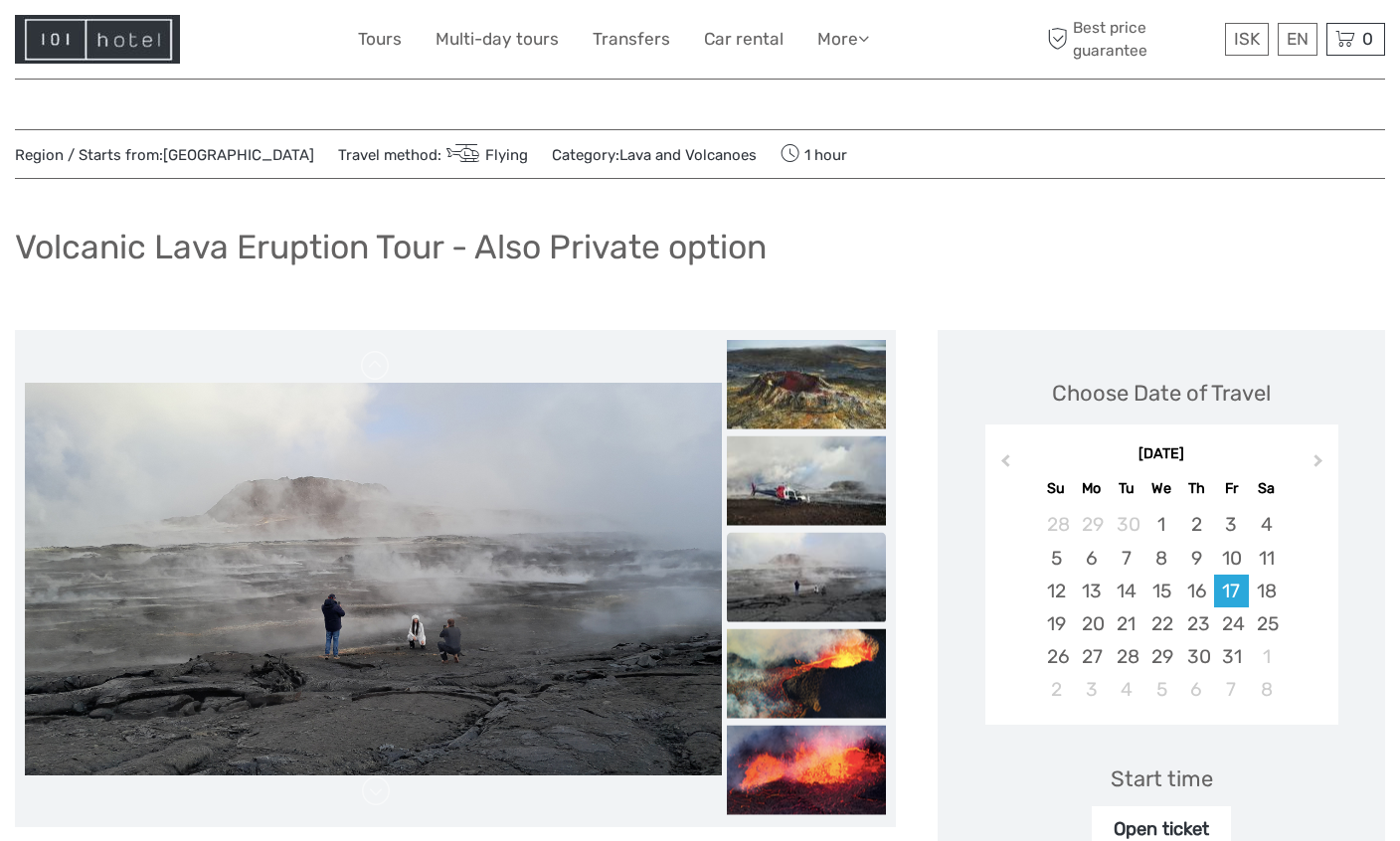 click on "Volcanic Lava Eruption Tour - Also Private option" at bounding box center (700, 254) 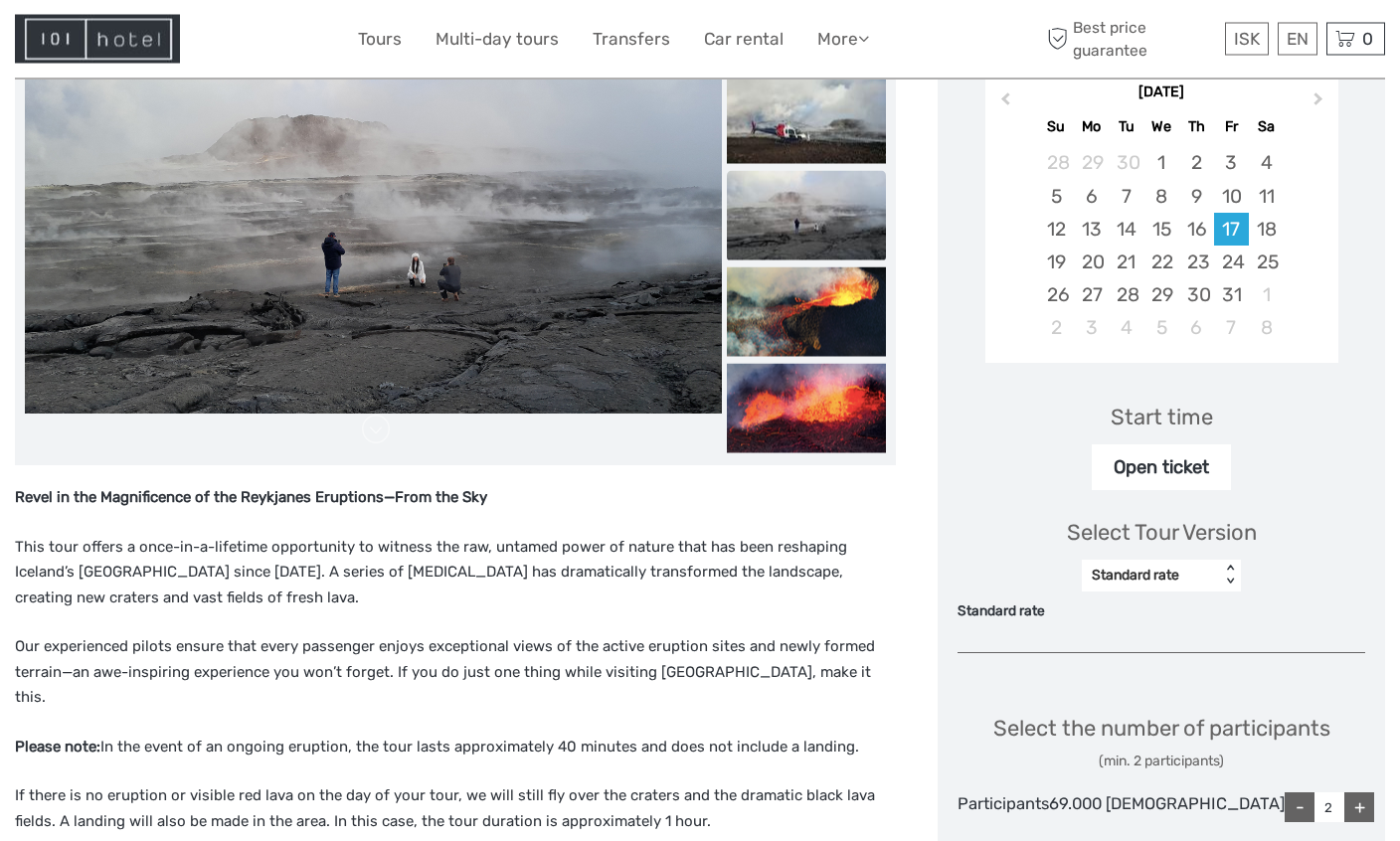 scroll, scrollTop: 0, scrollLeft: 0, axis: both 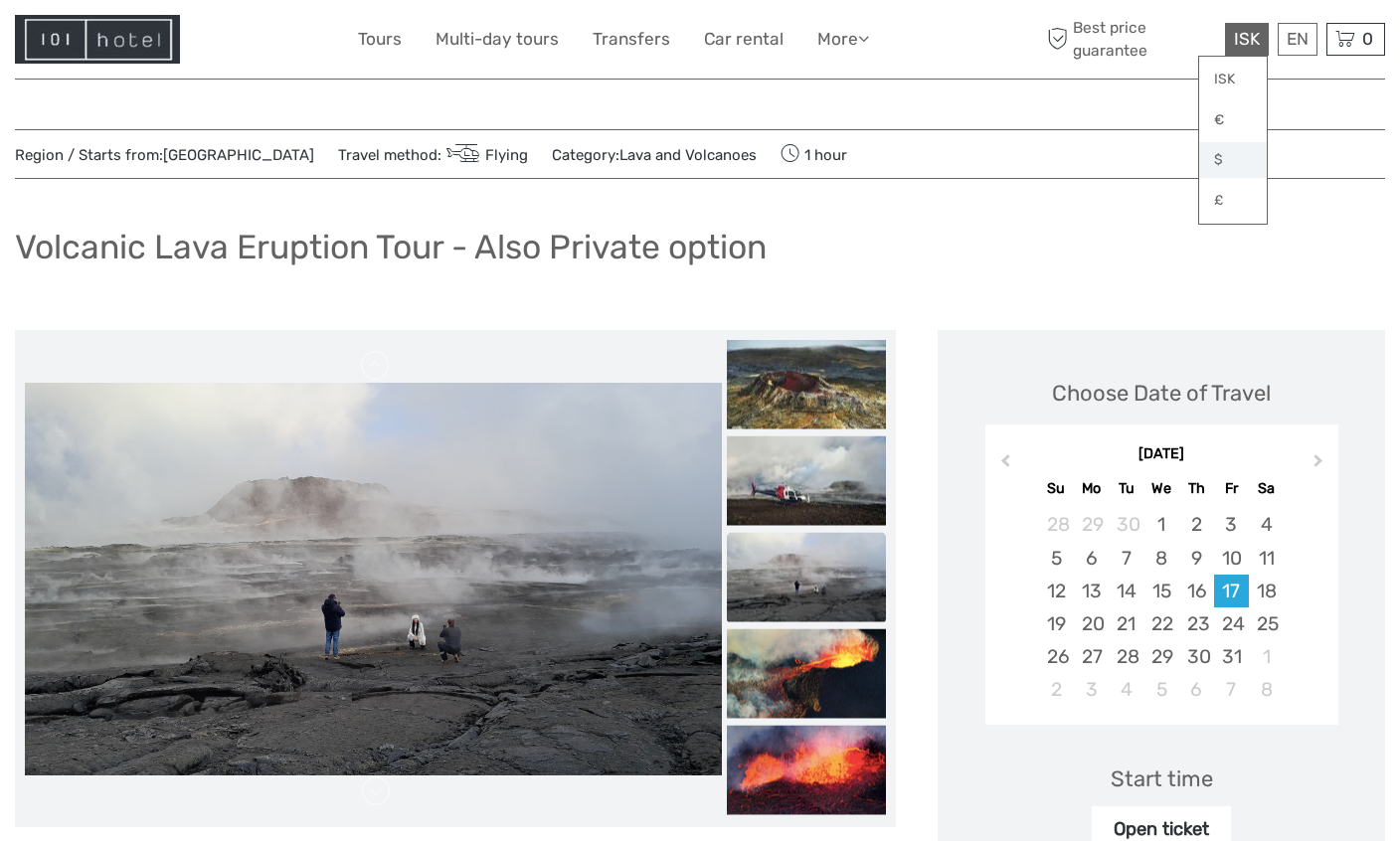 click on "$" at bounding box center (1233, 160) 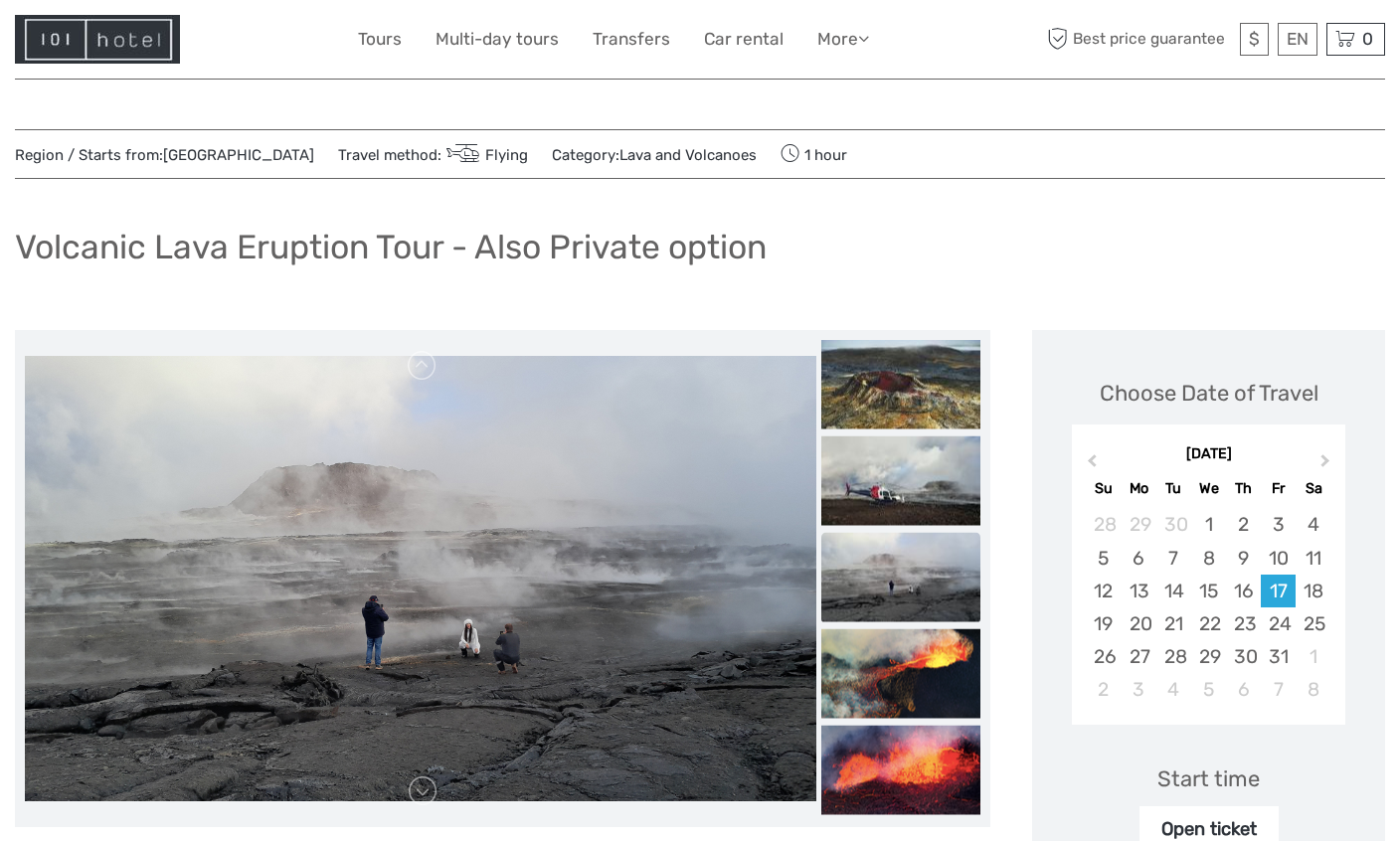 click on "Volcanic Lava Eruption Tour - Also Private option" at bounding box center (700, 254) 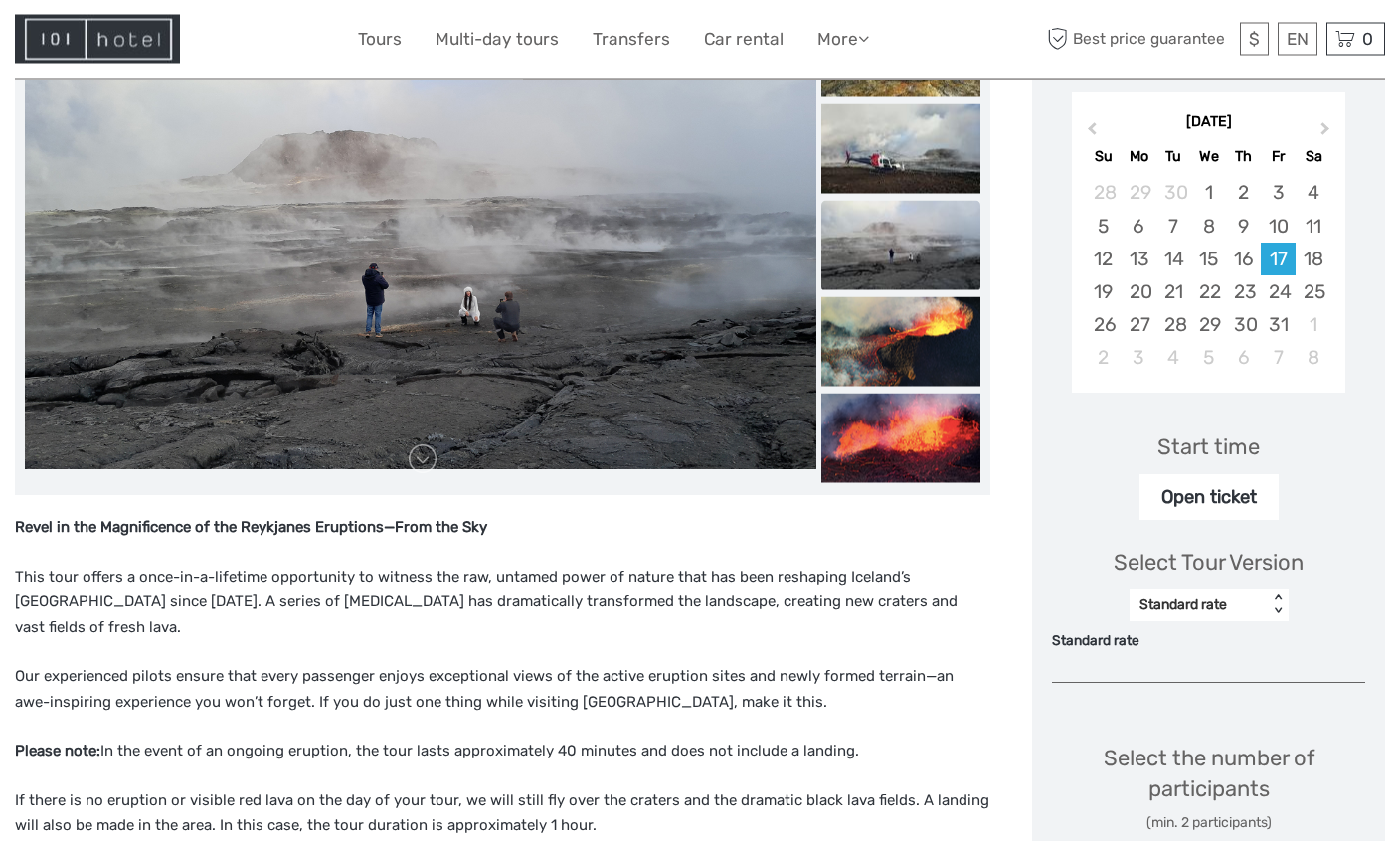 scroll, scrollTop: 0, scrollLeft: 0, axis: both 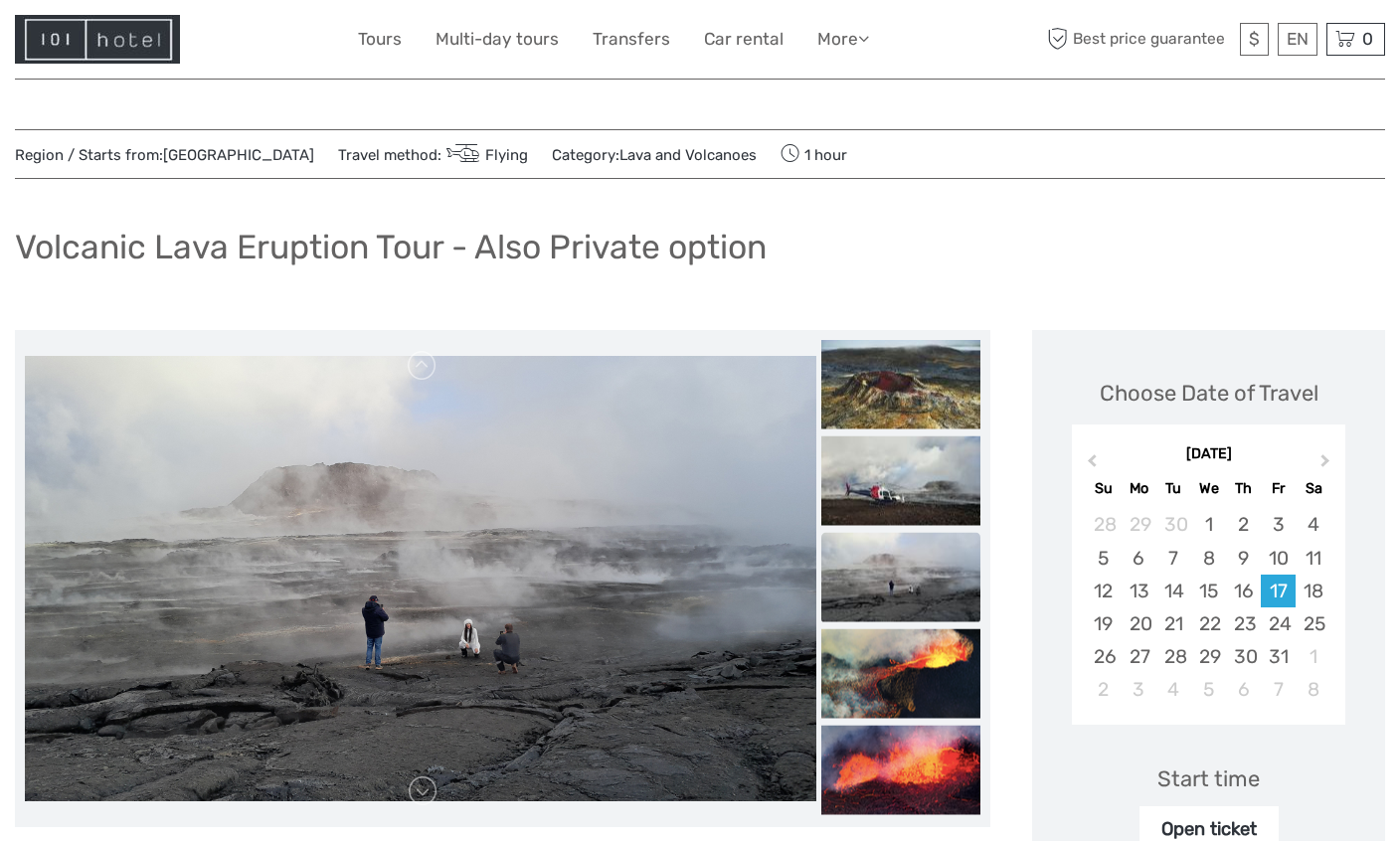 click at bounding box center [421, 579] 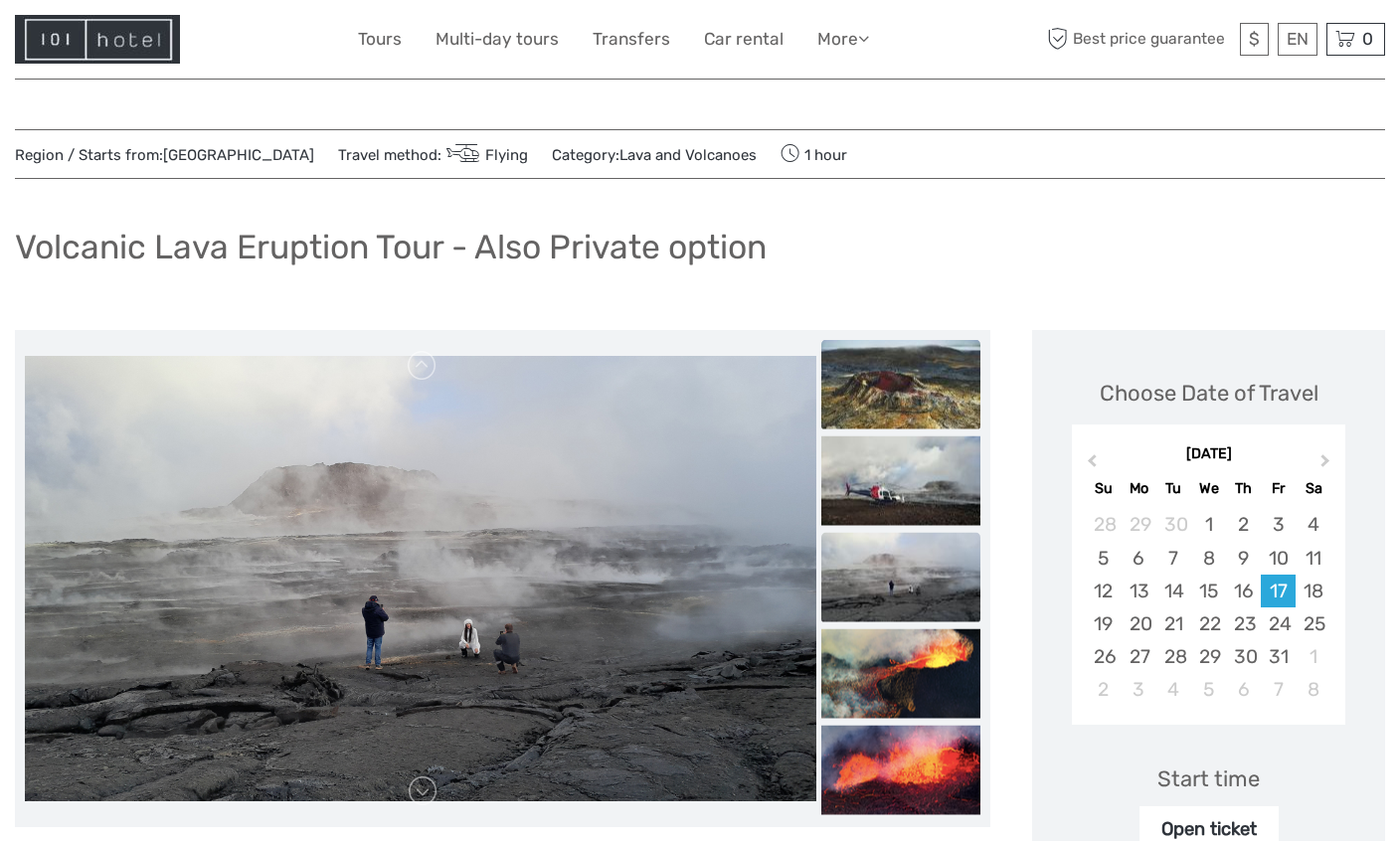 click at bounding box center (901, 385) 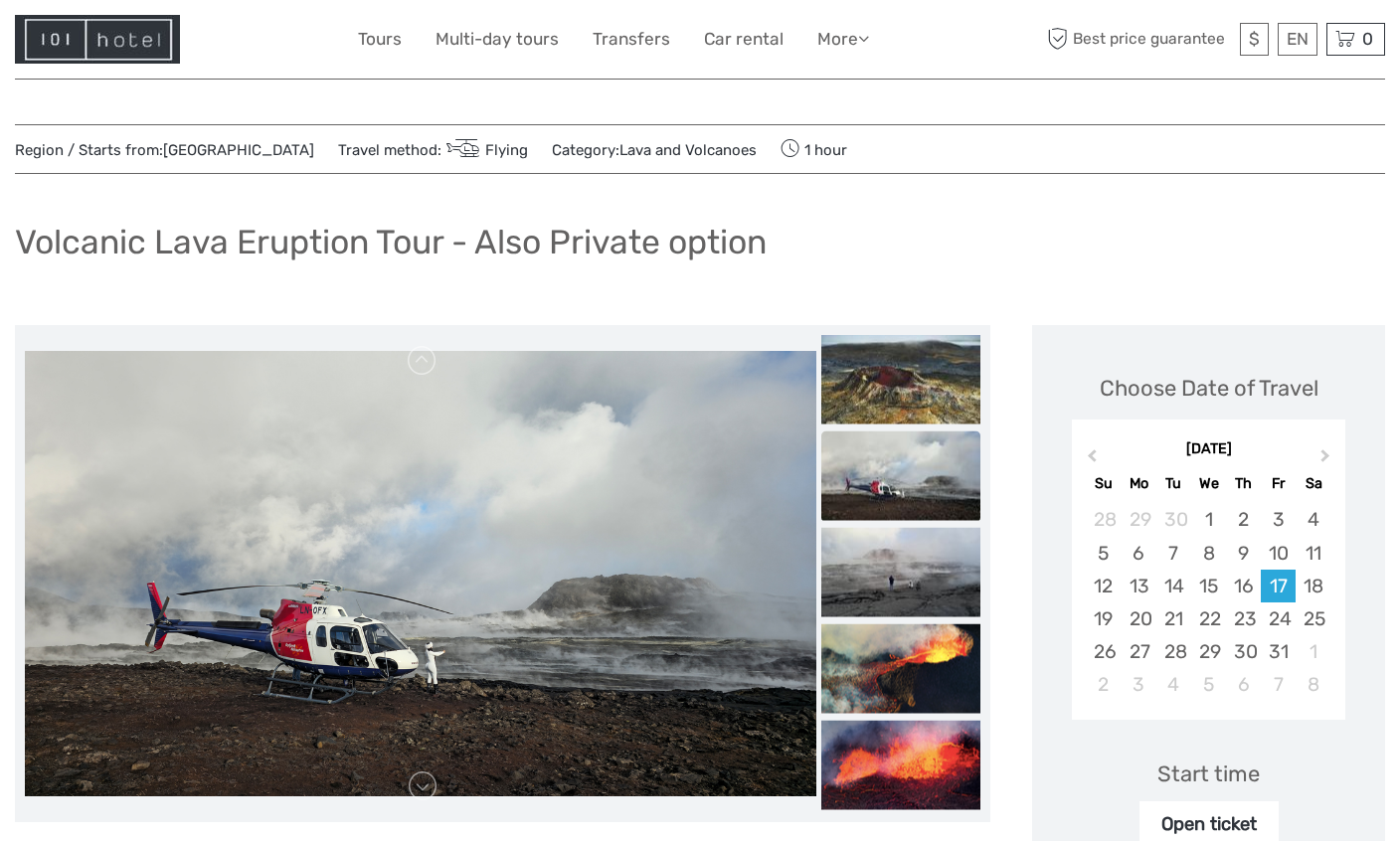 scroll, scrollTop: 8, scrollLeft: 0, axis: vertical 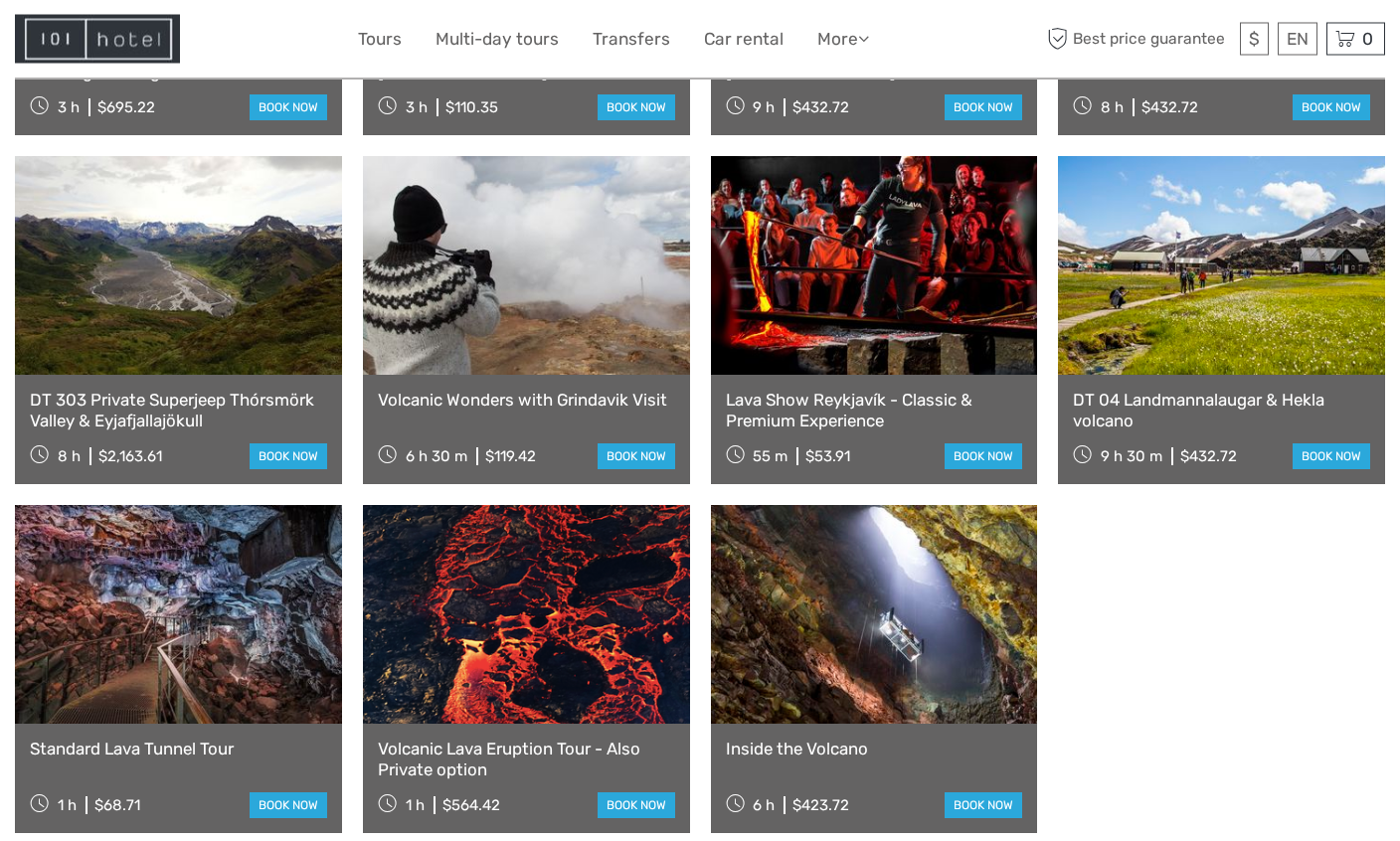 click at bounding box center [526, 615] 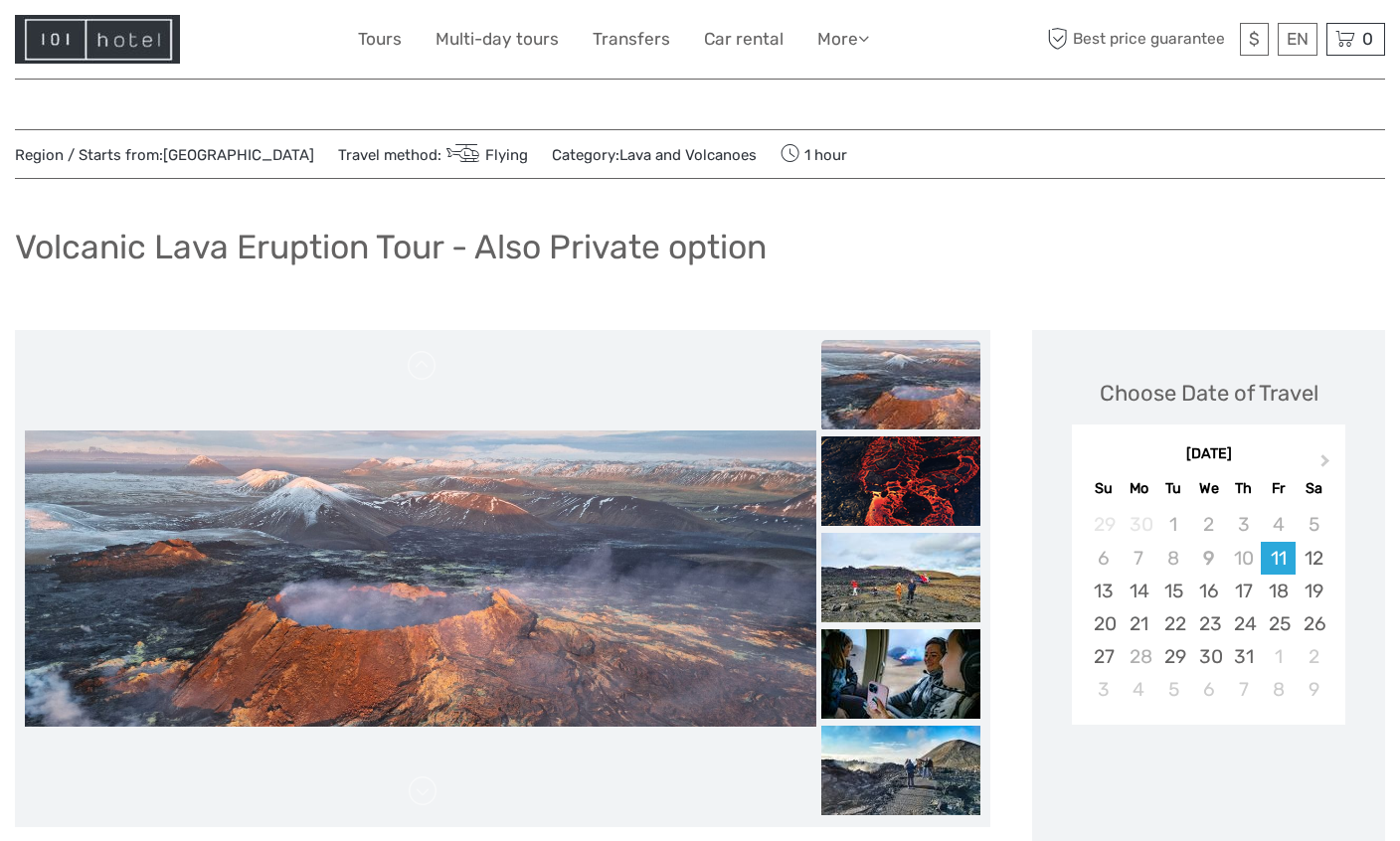 scroll, scrollTop: 0, scrollLeft: 0, axis: both 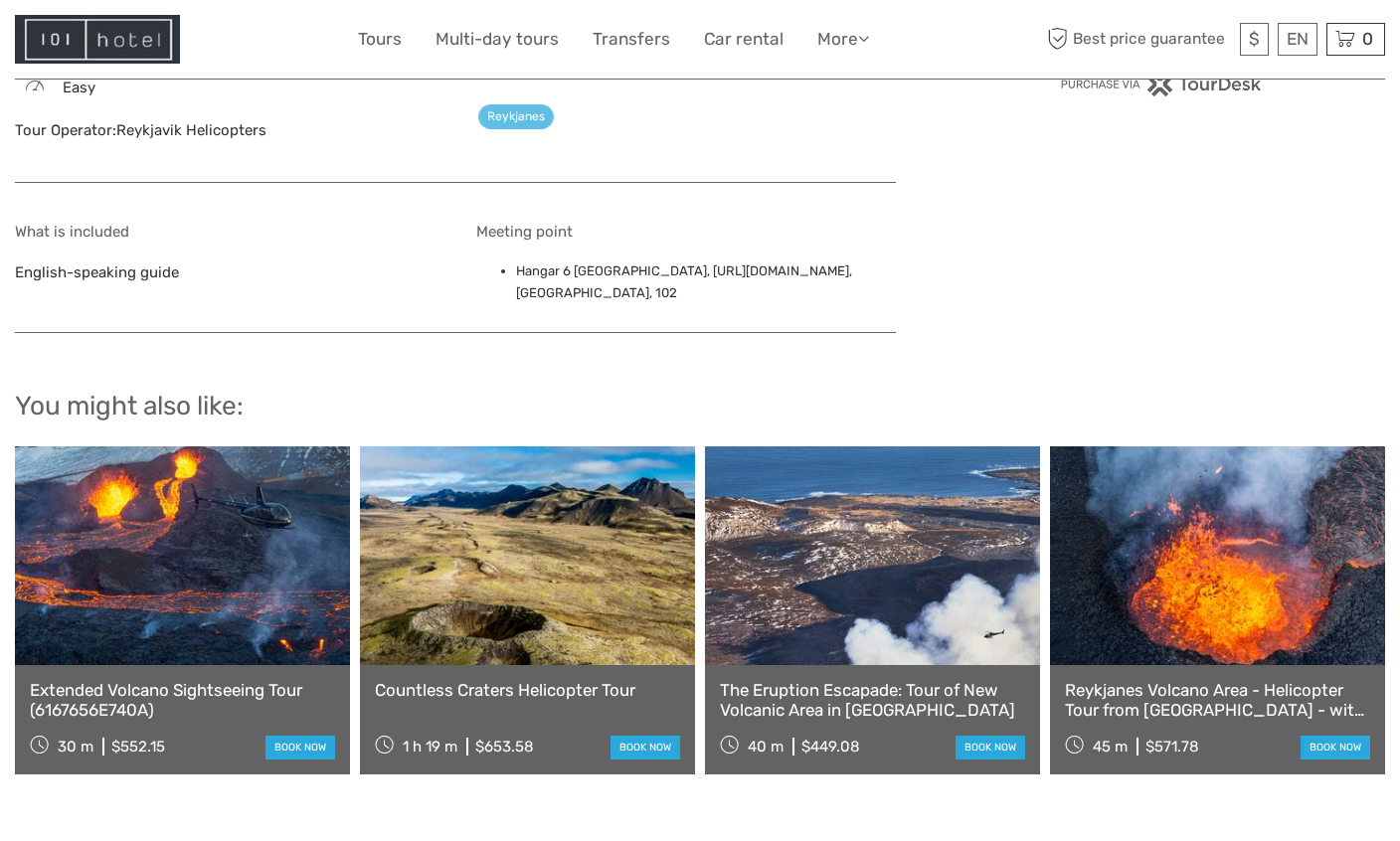 click at bounding box center [182, 556] 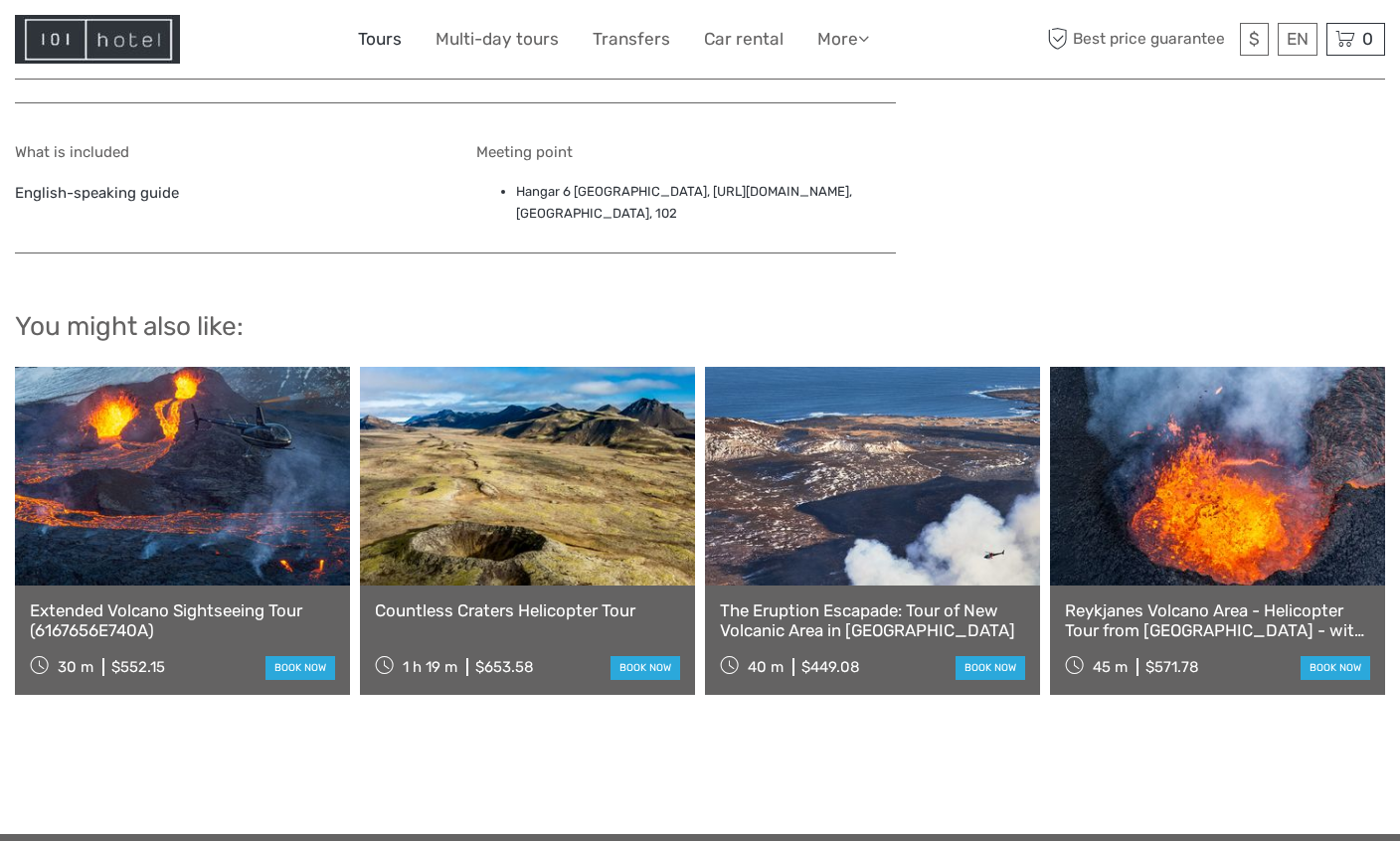 click on "Tours" at bounding box center (380, 39) 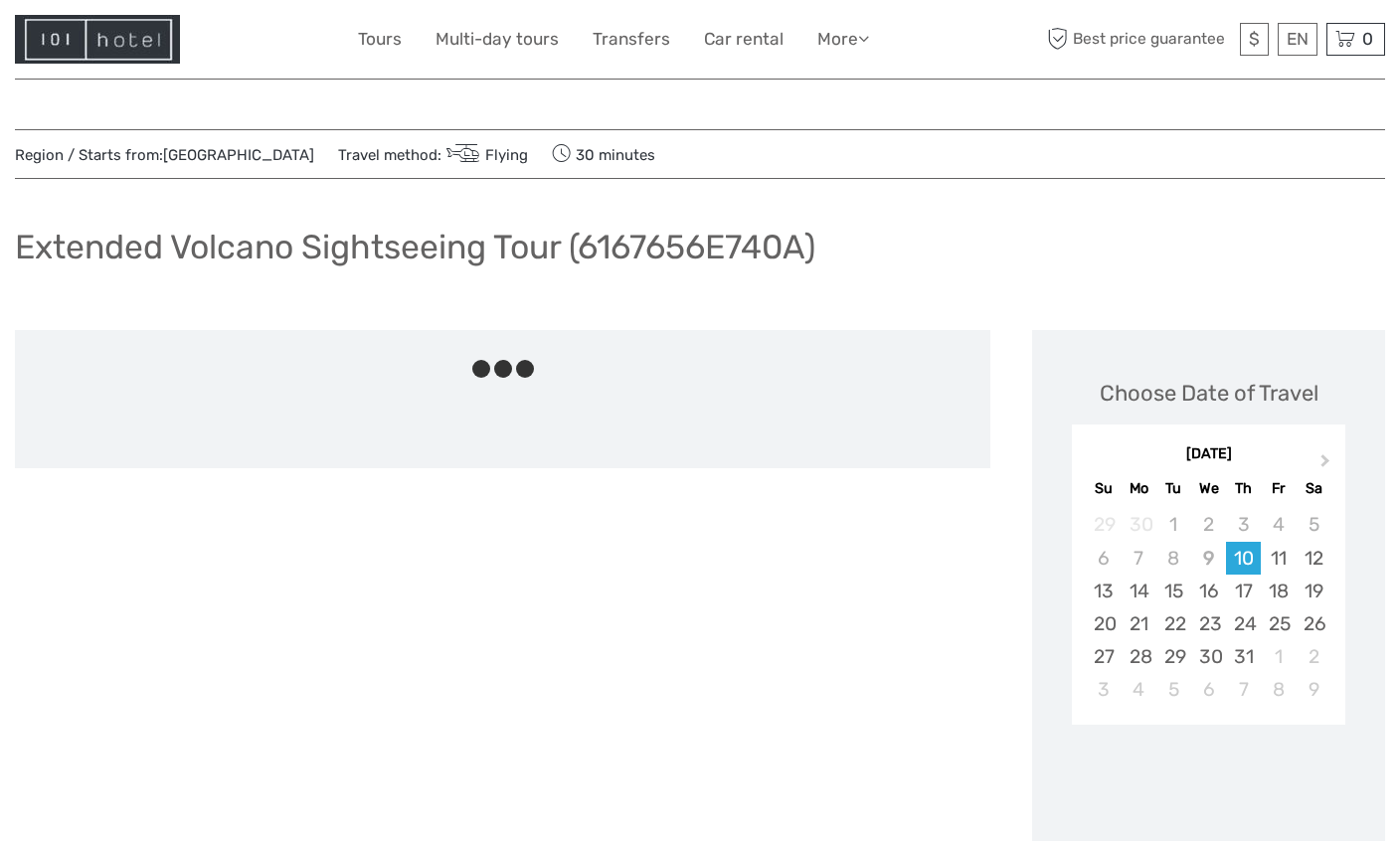 scroll, scrollTop: 0, scrollLeft: 0, axis: both 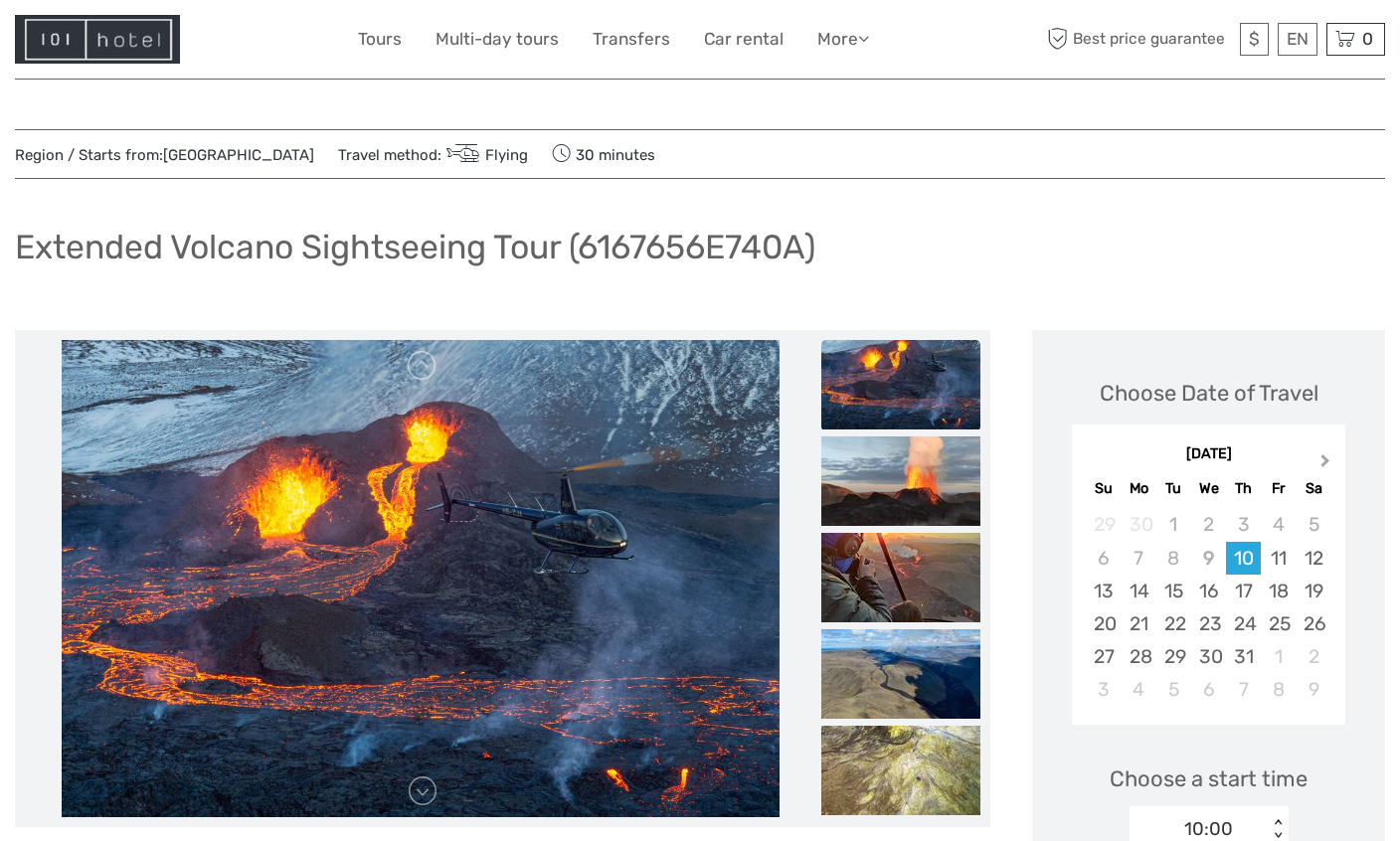 click on "Next Month" at bounding box center [1327, 465] 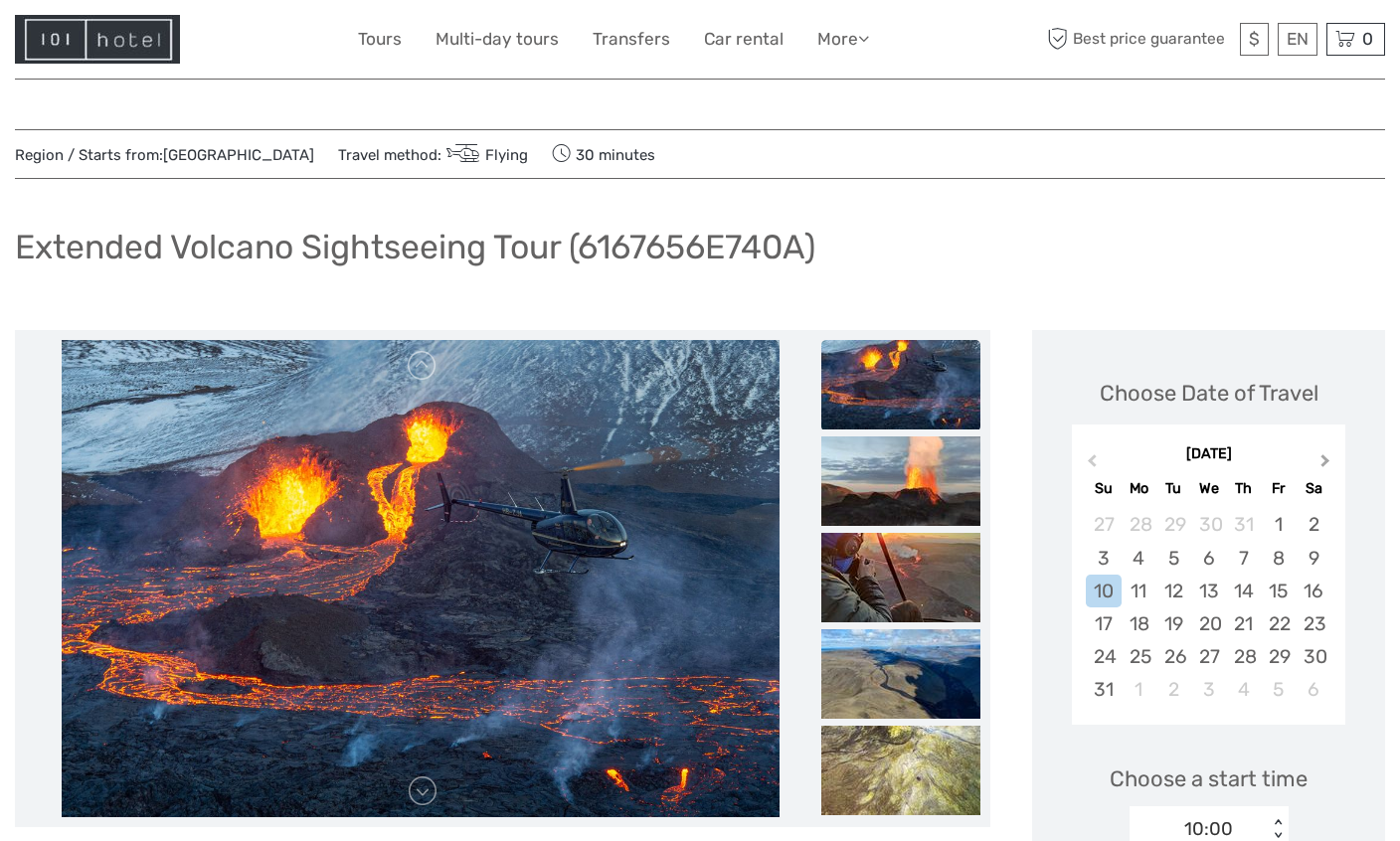 click on "Next Month" at bounding box center [1327, 465] 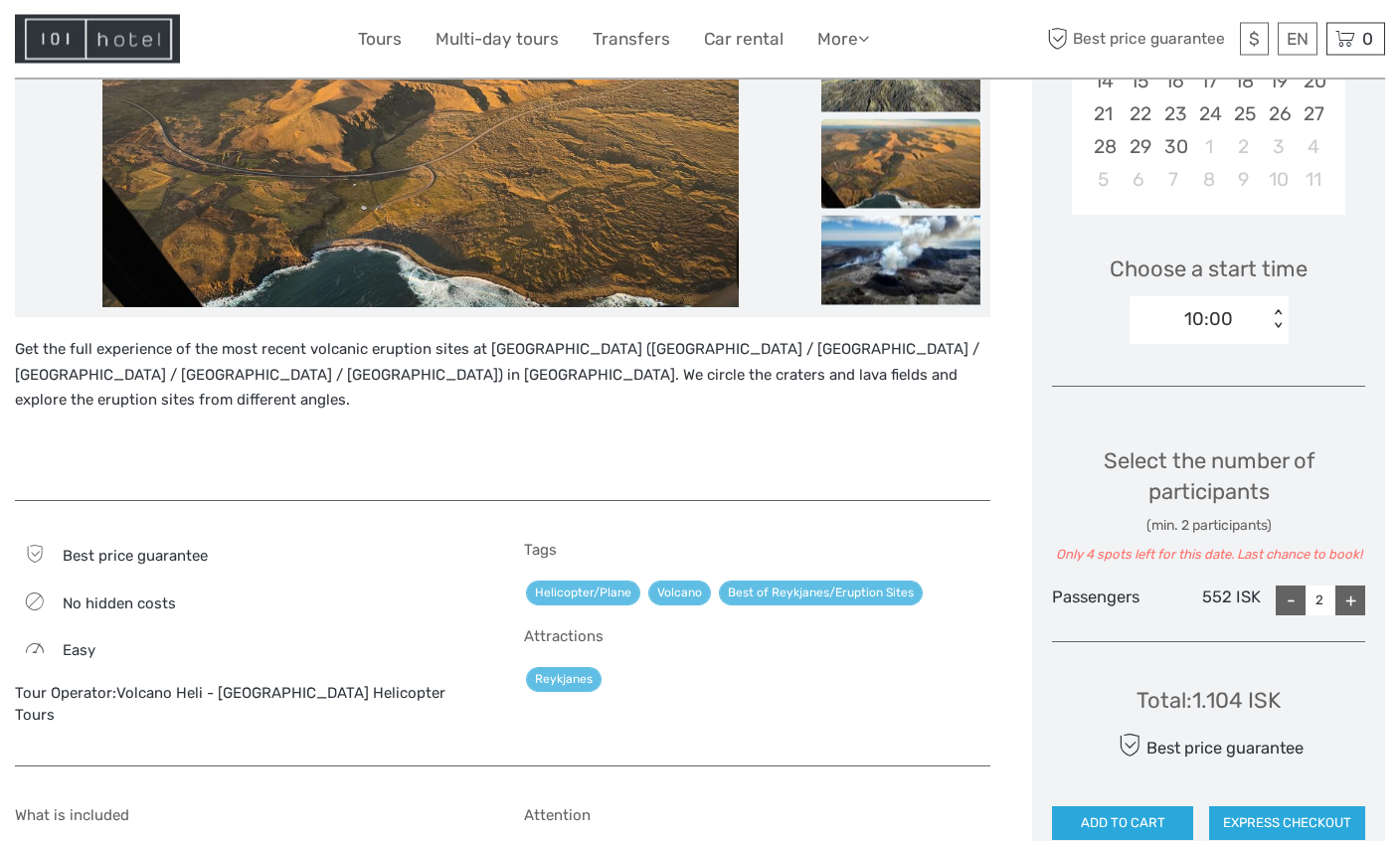scroll, scrollTop: 283, scrollLeft: 0, axis: vertical 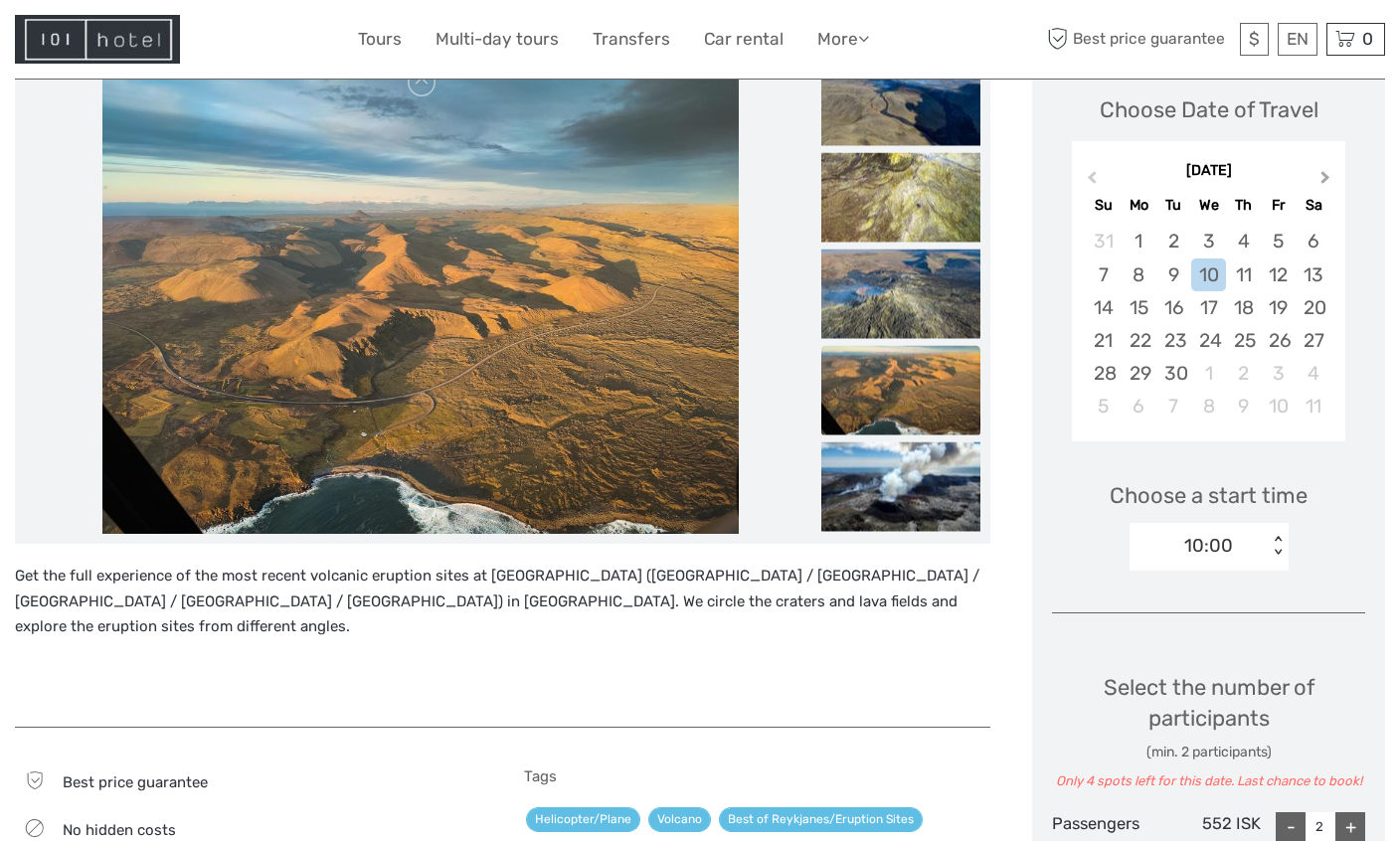 click on "Next Month" at bounding box center [1327, 182] 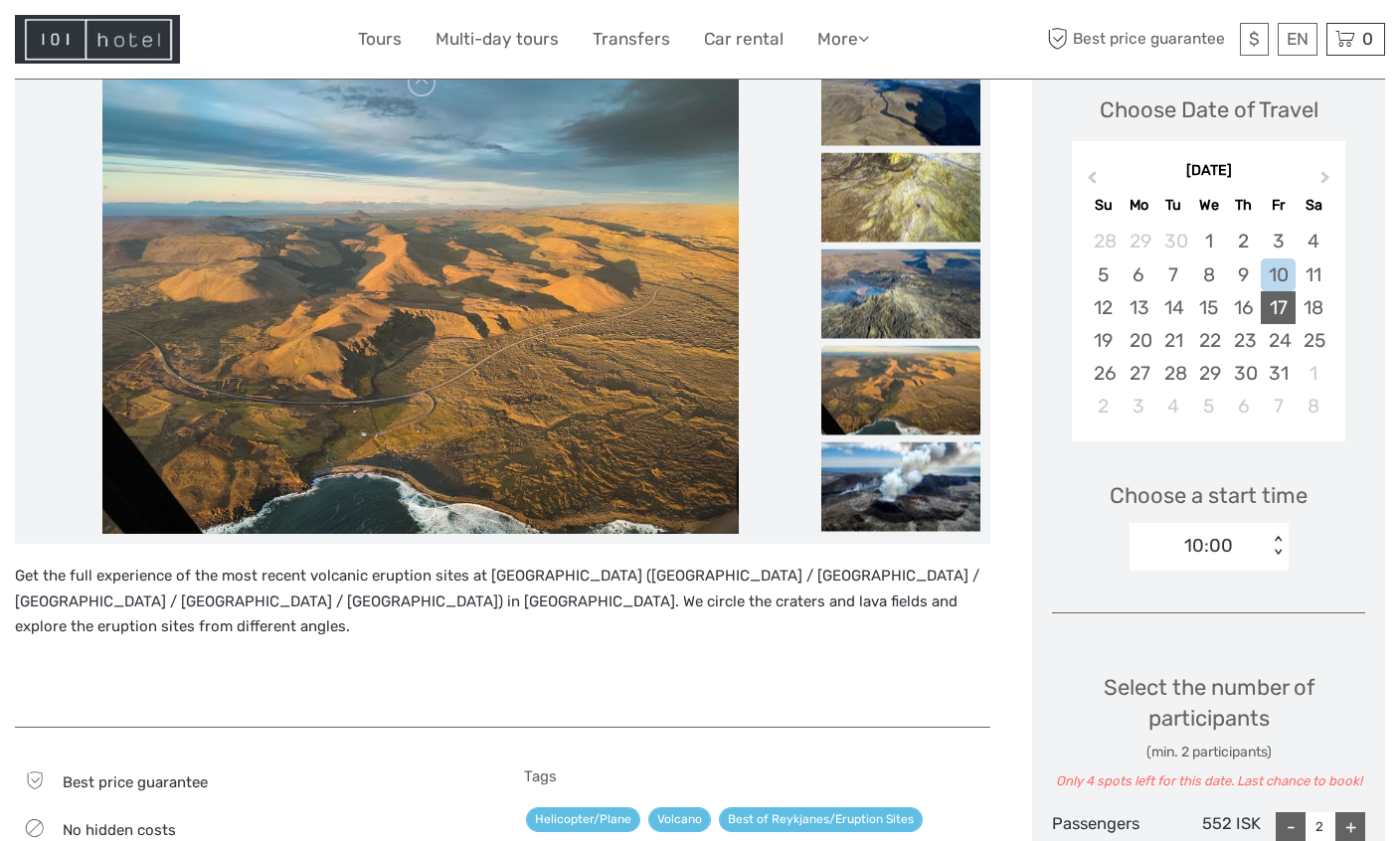 click on "17" at bounding box center (1278, 307) 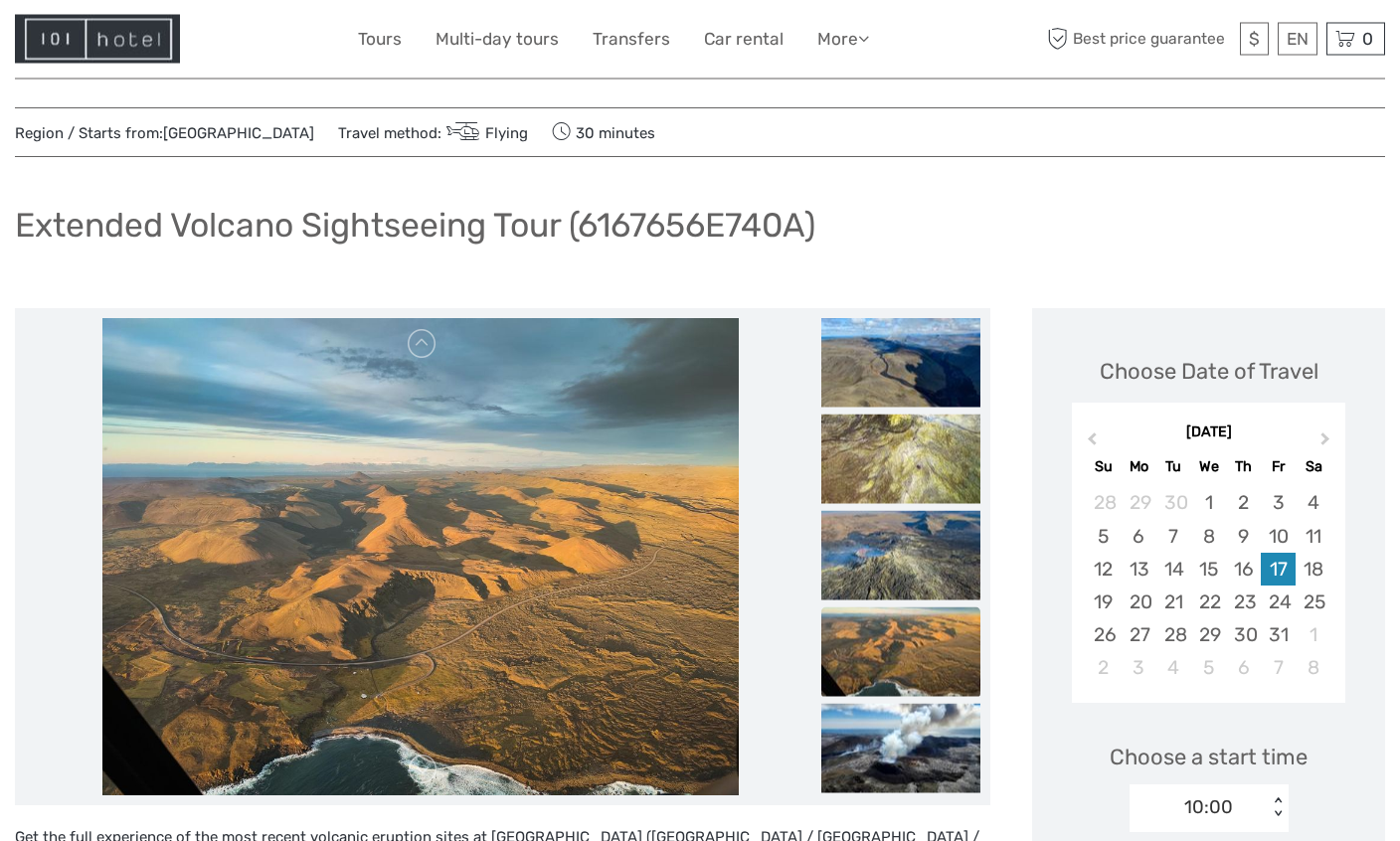 scroll, scrollTop: 0, scrollLeft: 0, axis: both 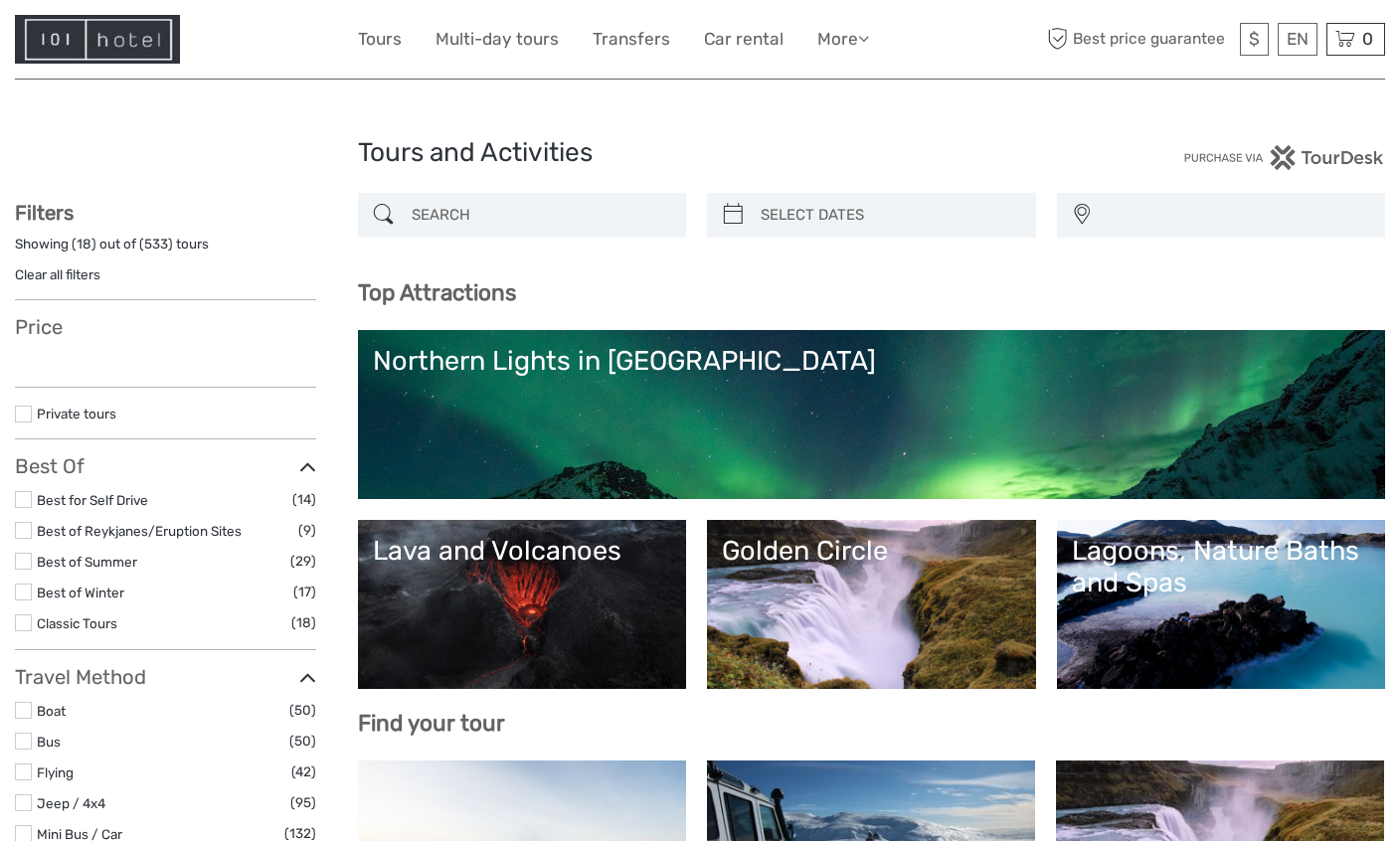 select 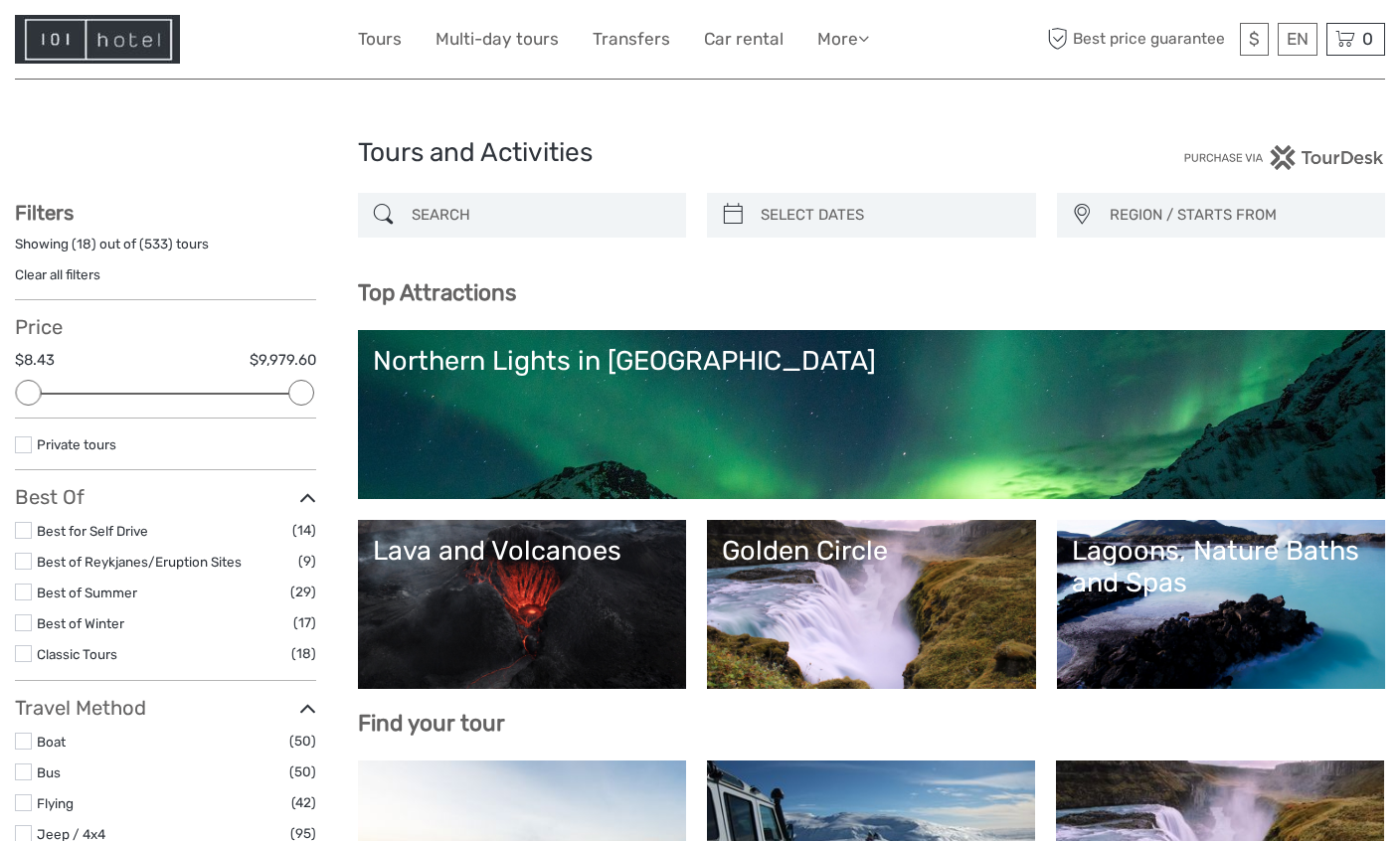 scroll, scrollTop: 0, scrollLeft: 0, axis: both 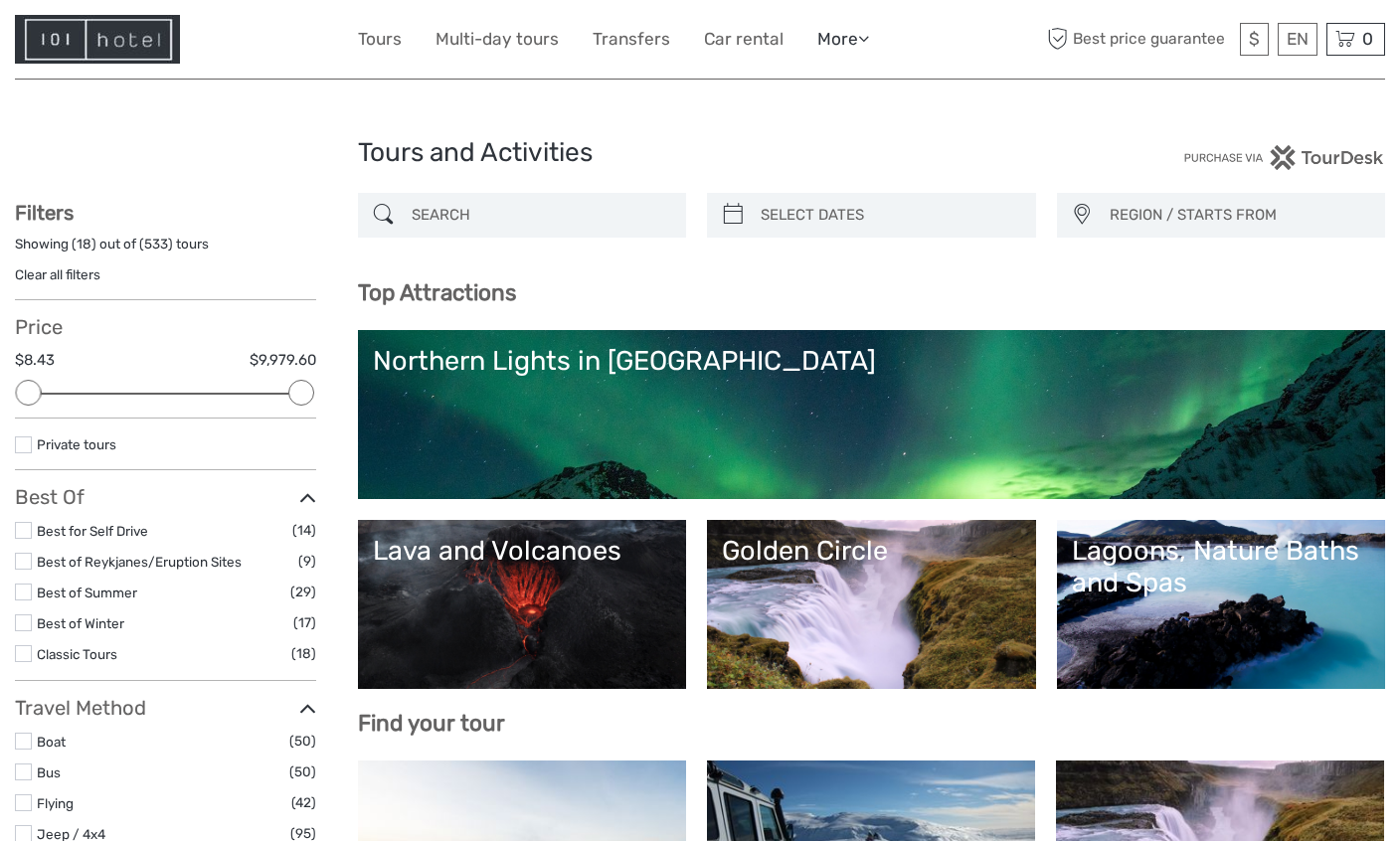click on "More" at bounding box center (843, 39) 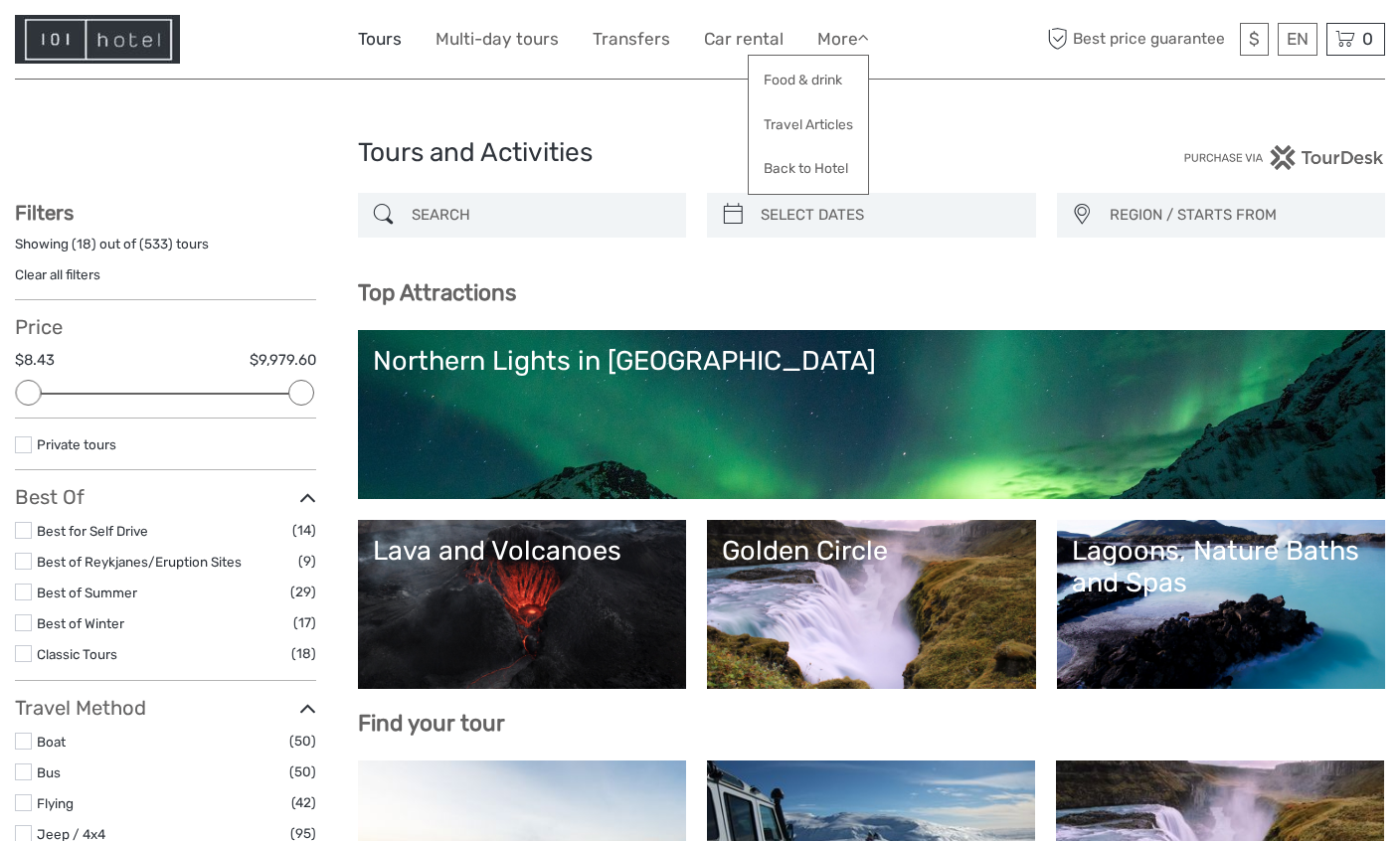 click on "Tours" at bounding box center (380, 39) 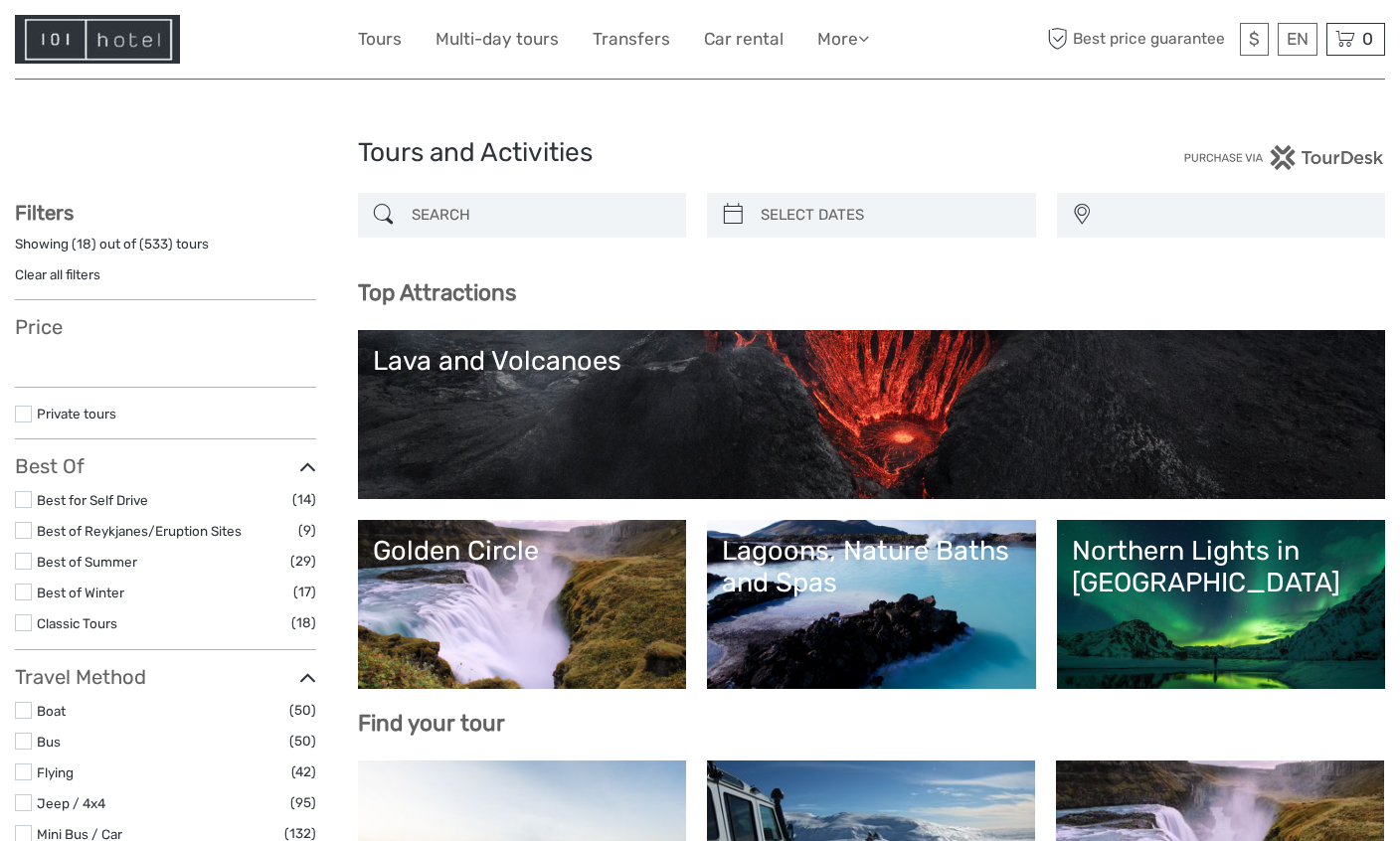 select 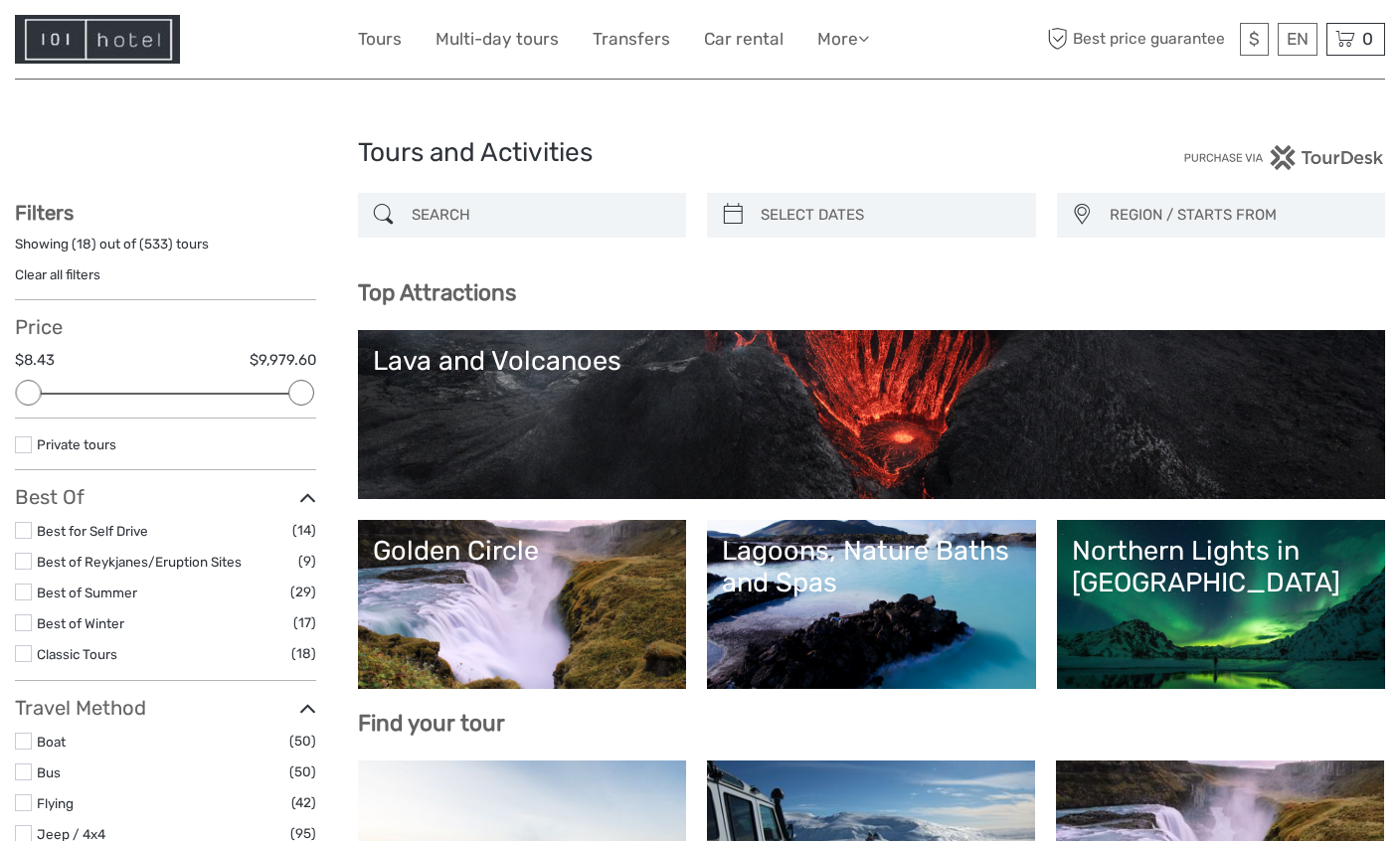 scroll, scrollTop: 0, scrollLeft: 0, axis: both 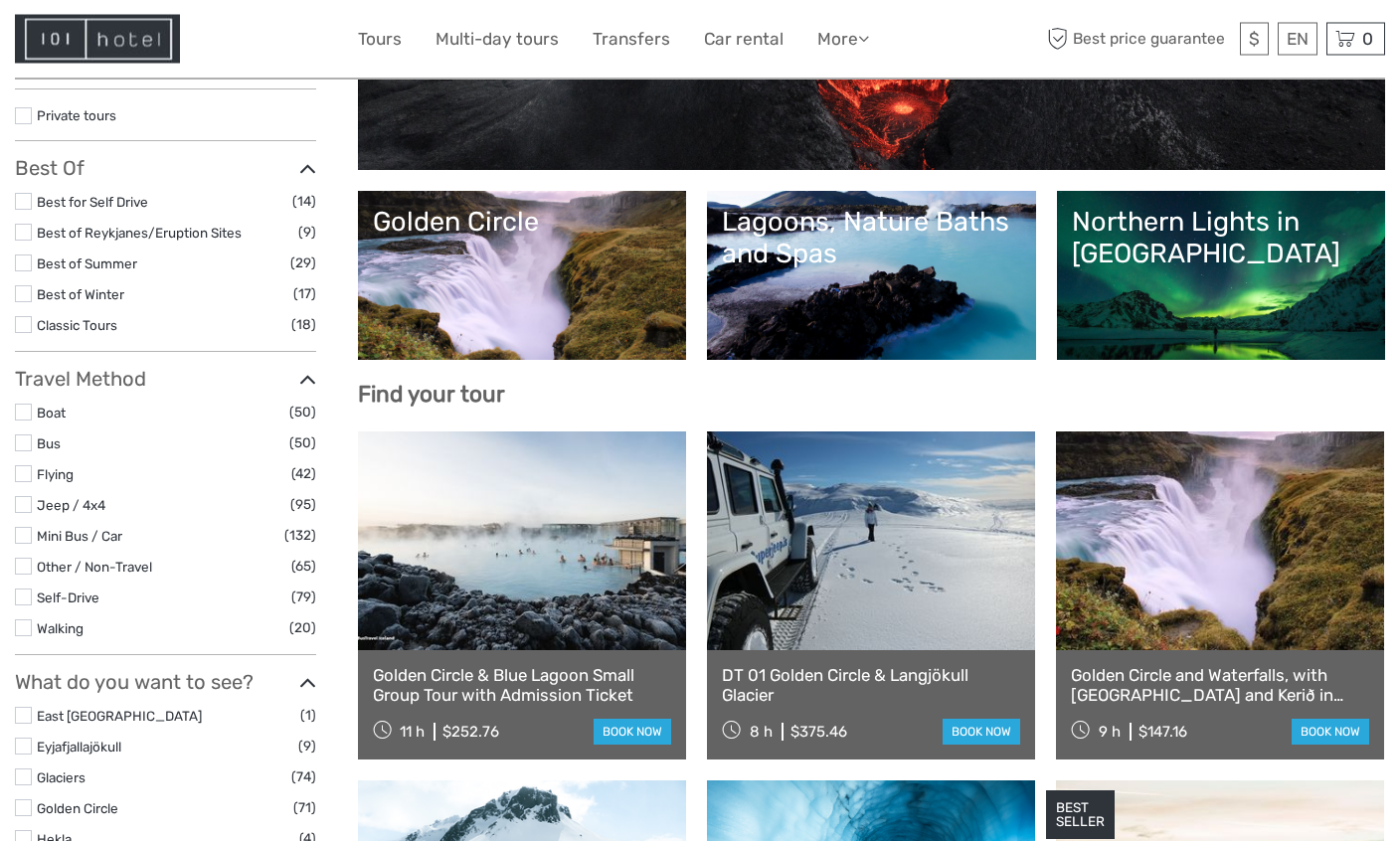click at bounding box center (23, 294) 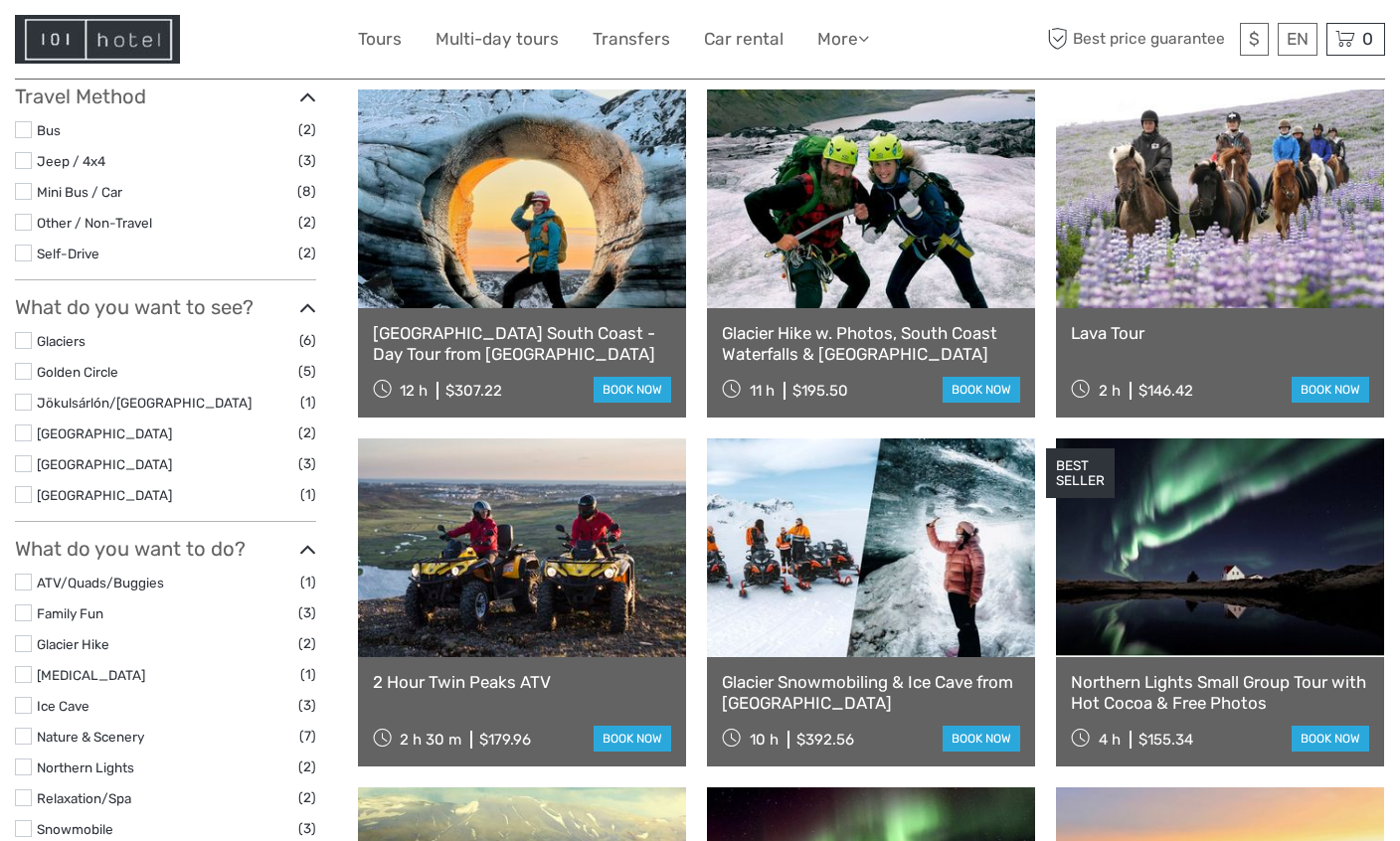 scroll, scrollTop: 432, scrollLeft: 0, axis: vertical 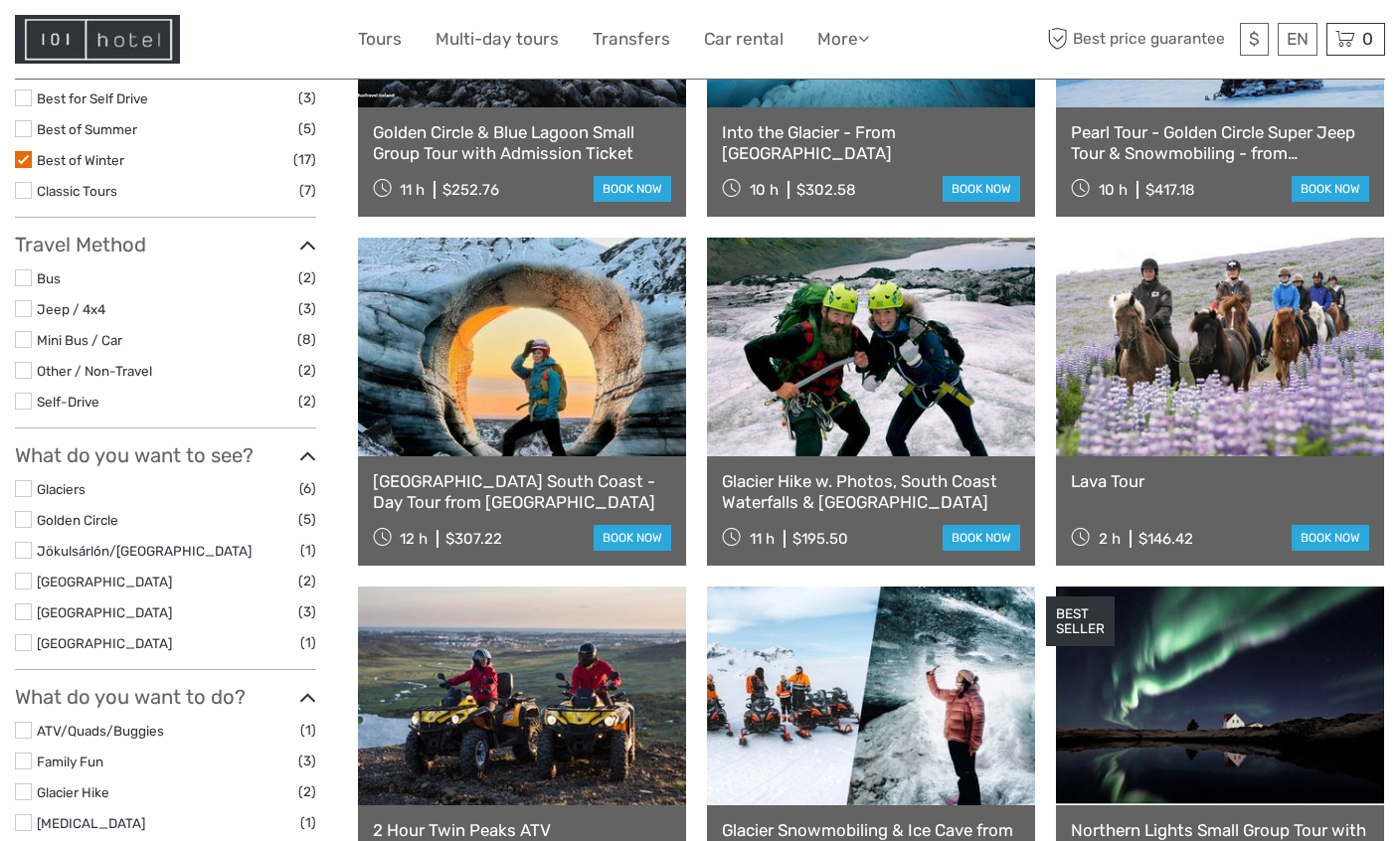 click at bounding box center [871, 347] 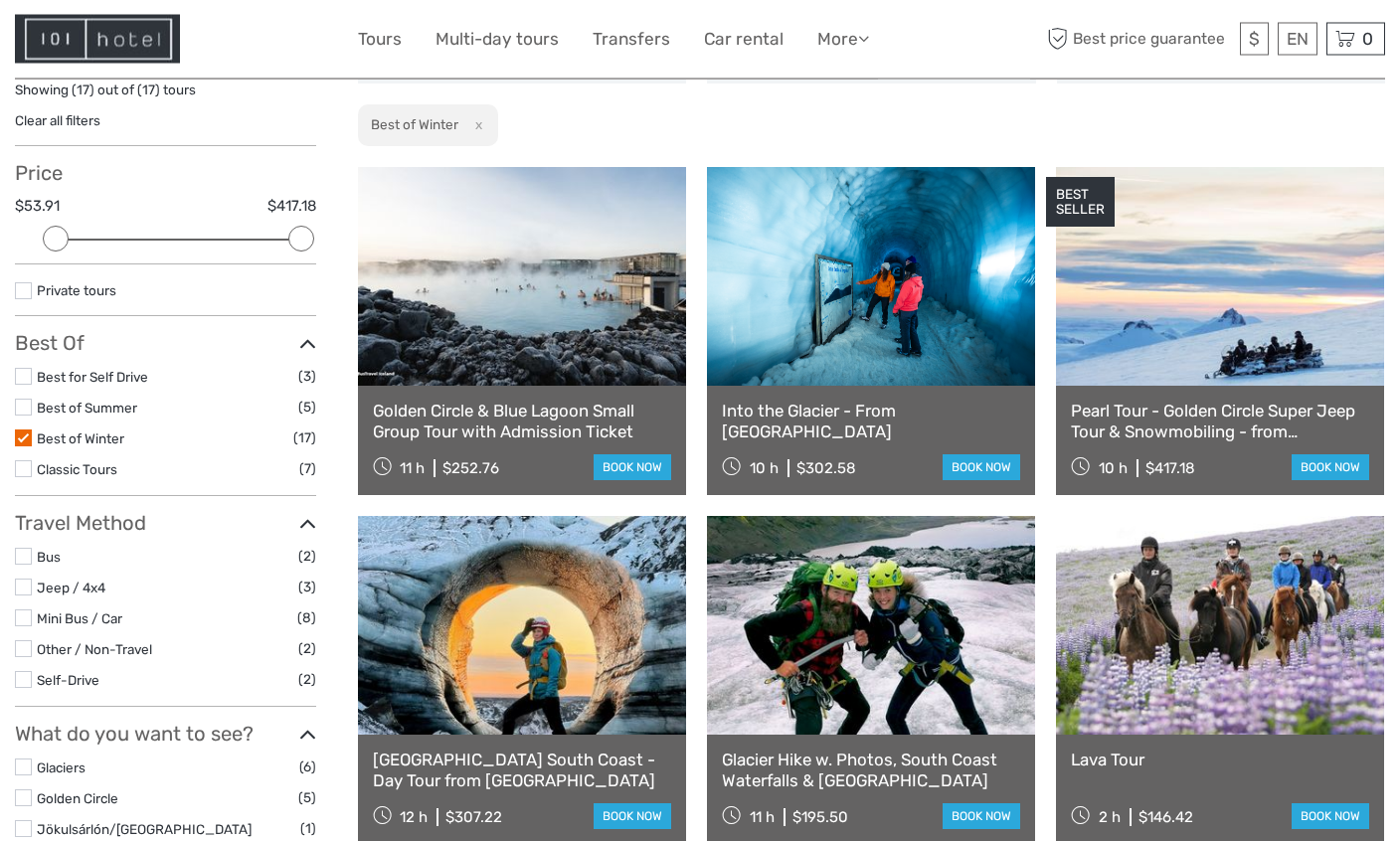 scroll, scrollTop: 0, scrollLeft: 0, axis: both 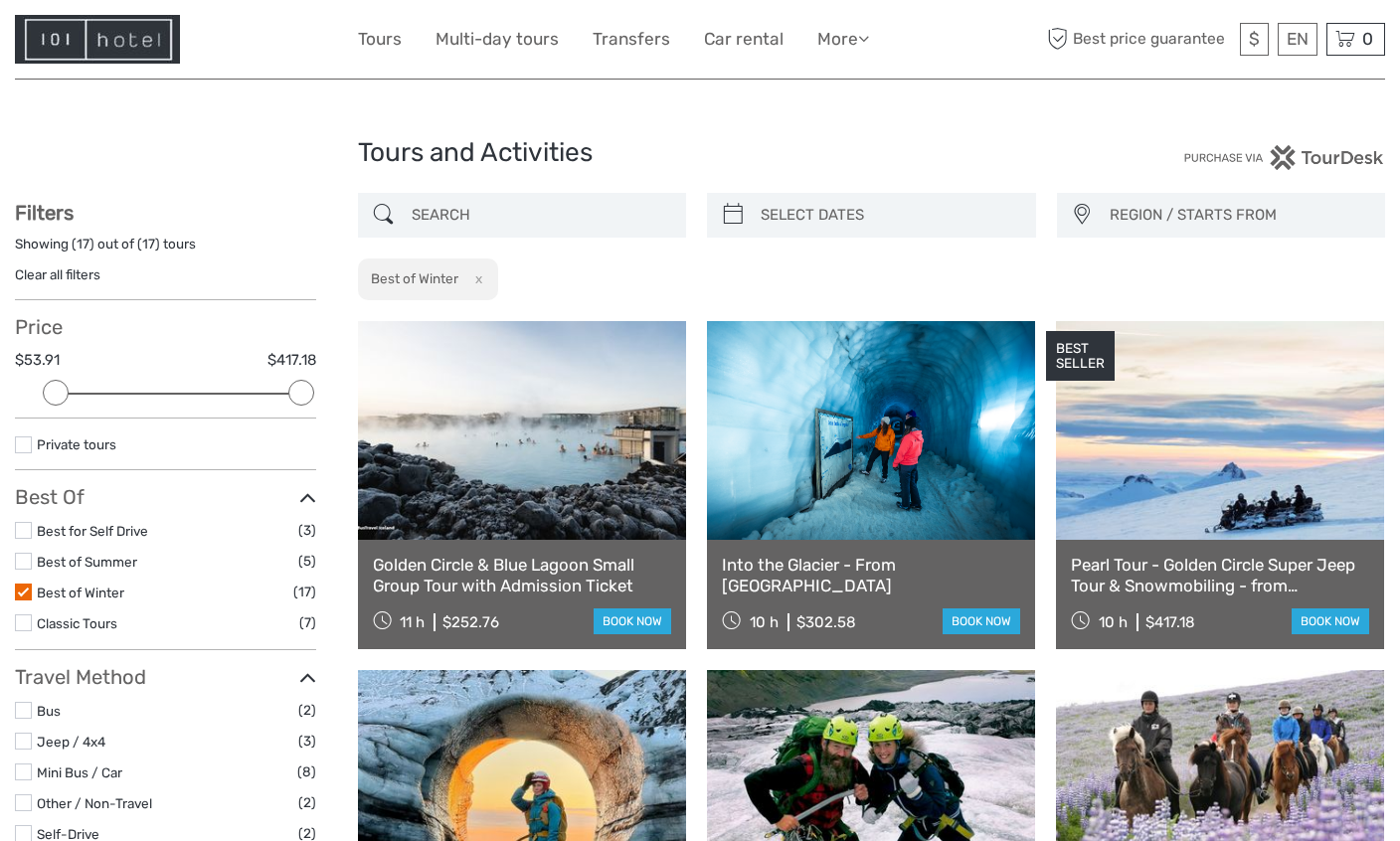 click at bounding box center [23, 591] 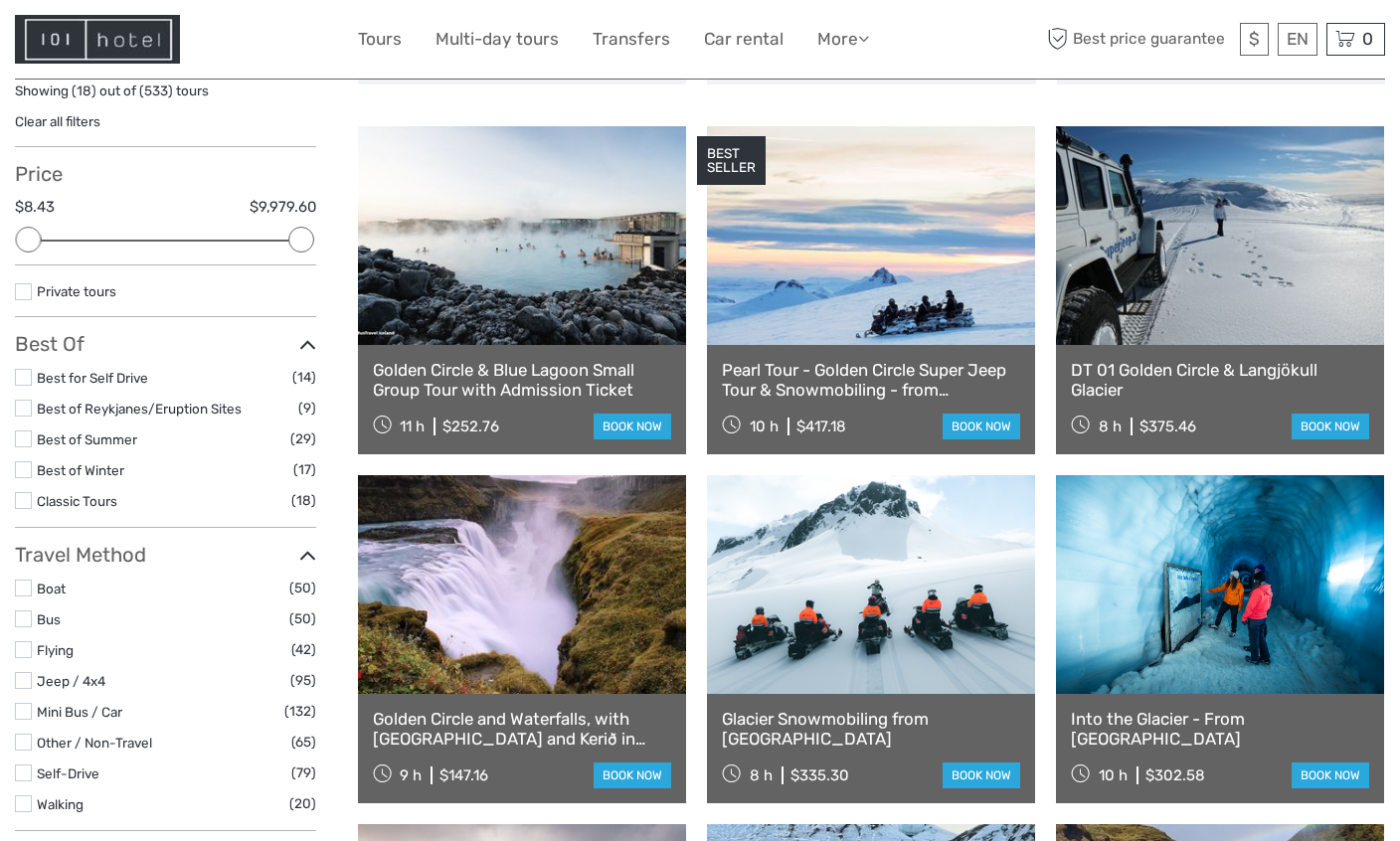 scroll, scrollTop: 0, scrollLeft: 0, axis: both 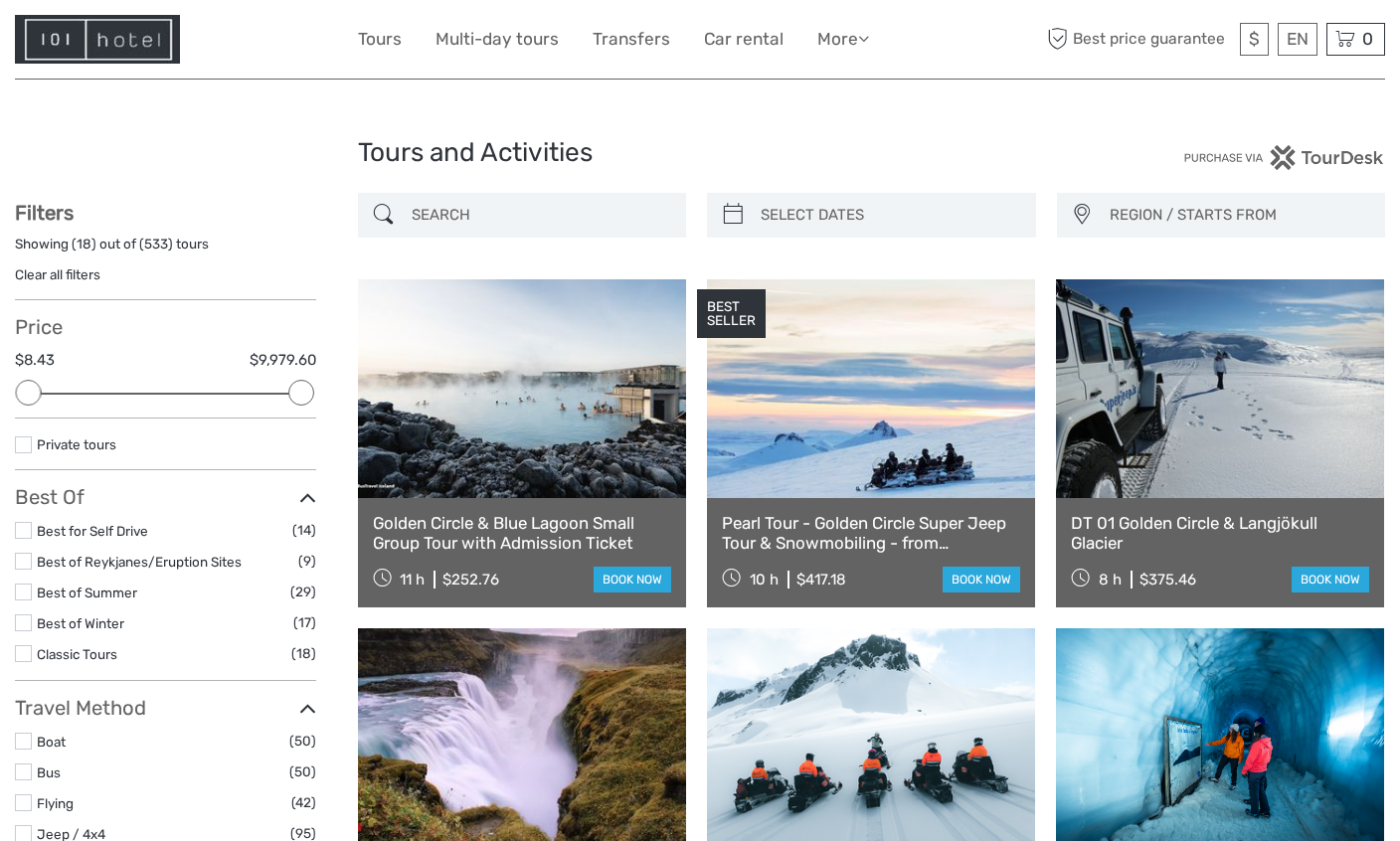 click on "Clear all filters" at bounding box center (58, 274) 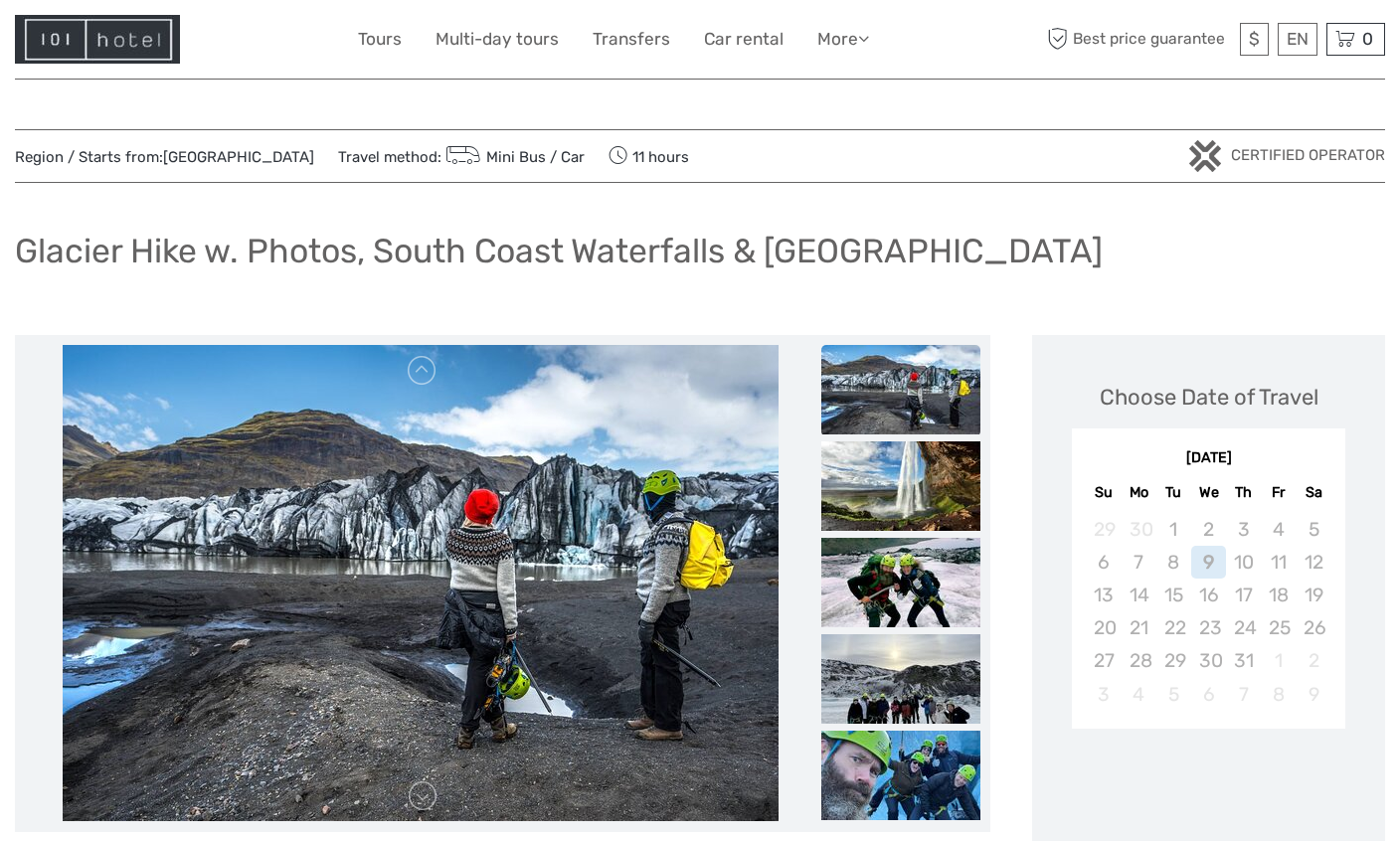 scroll, scrollTop: 0, scrollLeft: 0, axis: both 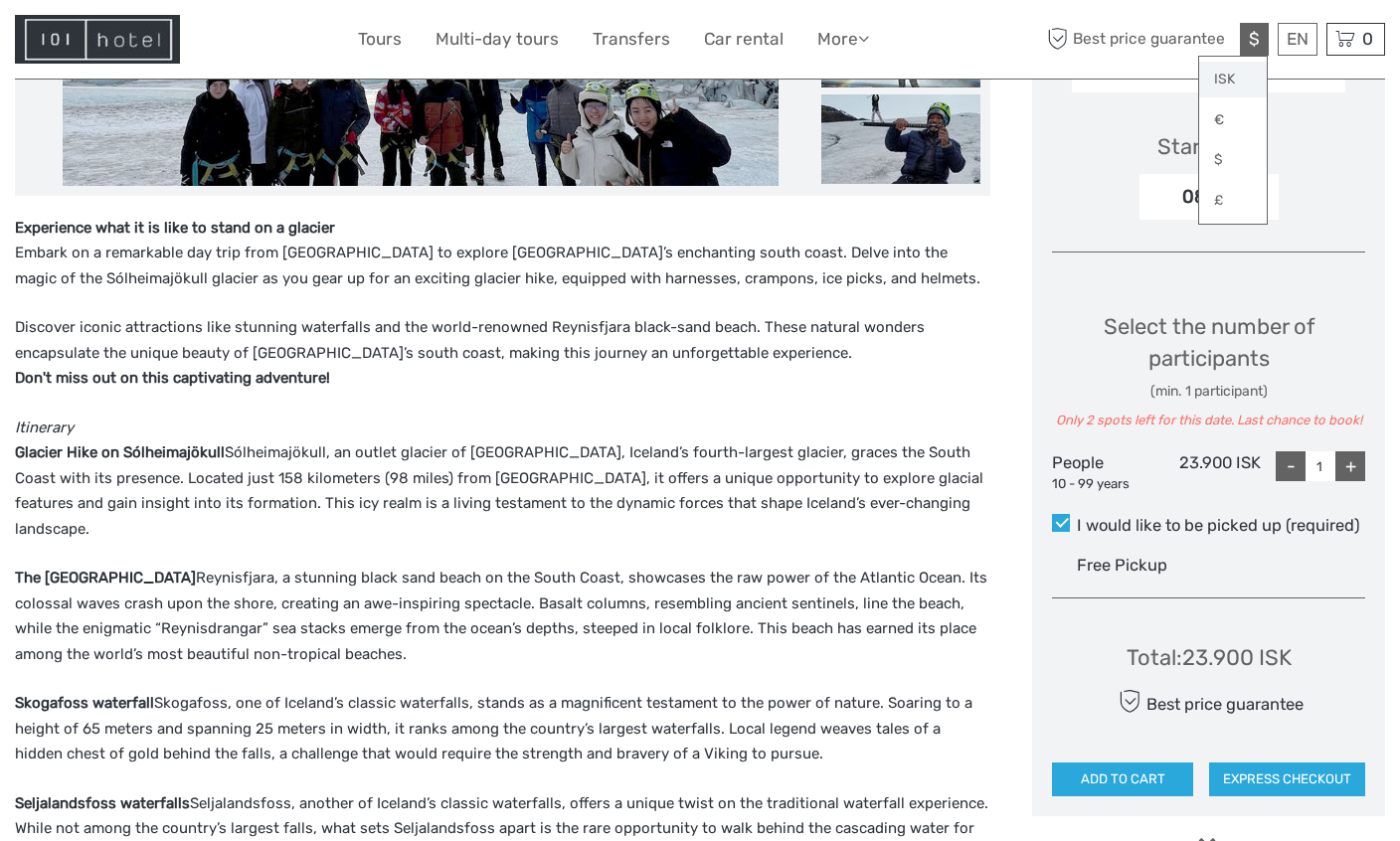 click on "ISK" at bounding box center [1233, 80] 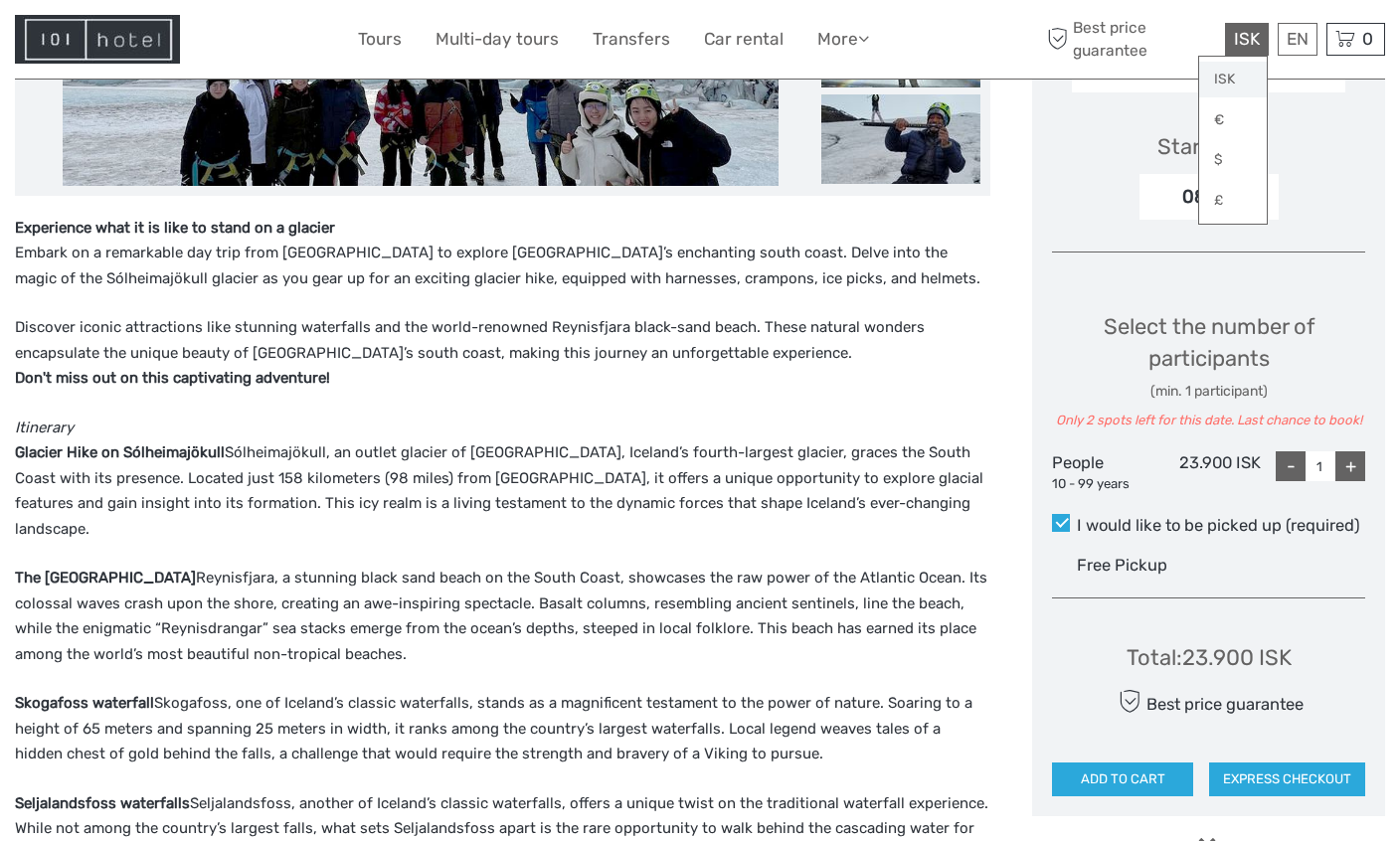 click on "ISK" at bounding box center (1233, 80) 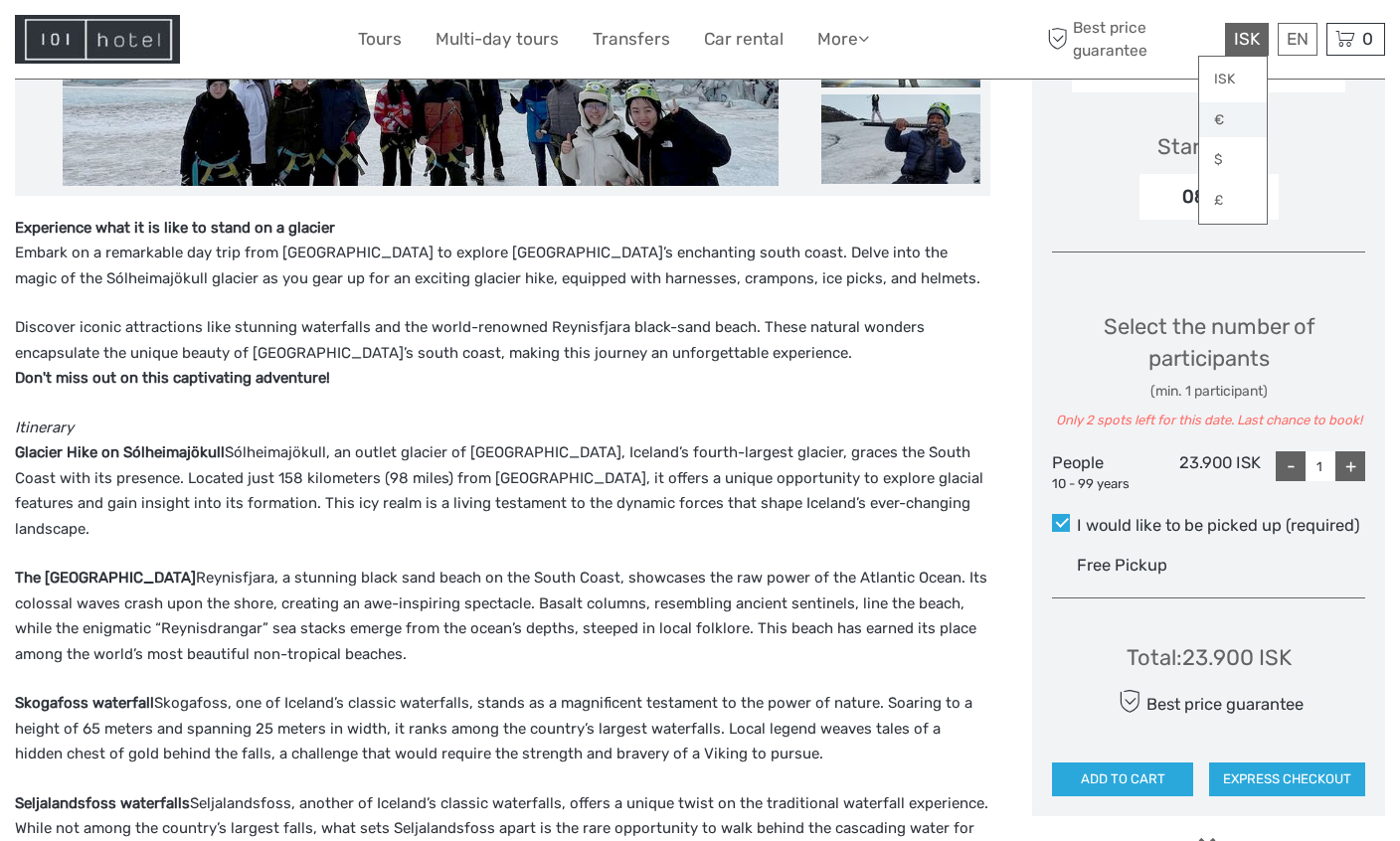 click on "€" at bounding box center (1233, 120) 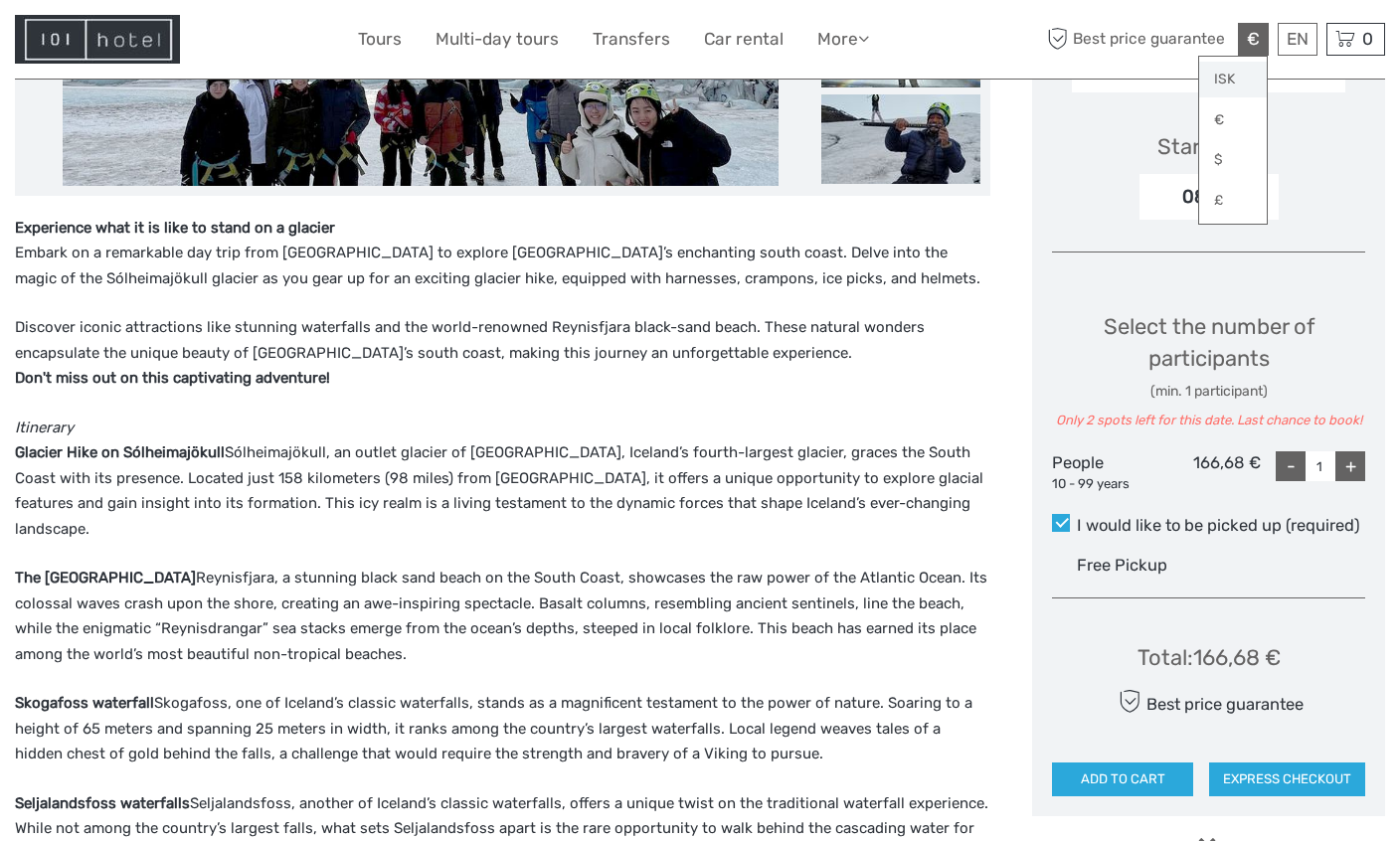 click on "ISK" at bounding box center (1233, 80) 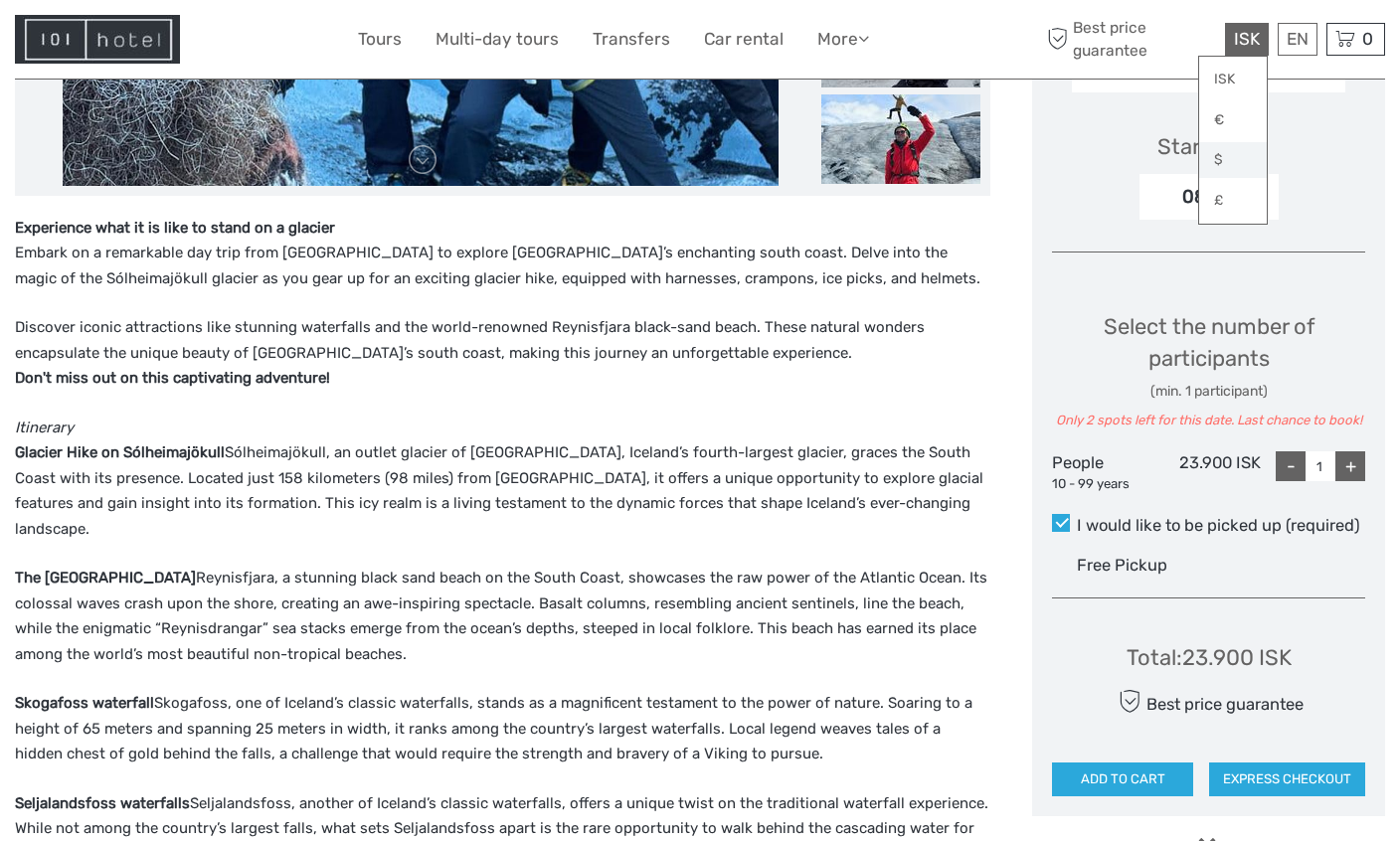 click on "$" at bounding box center (1233, 160) 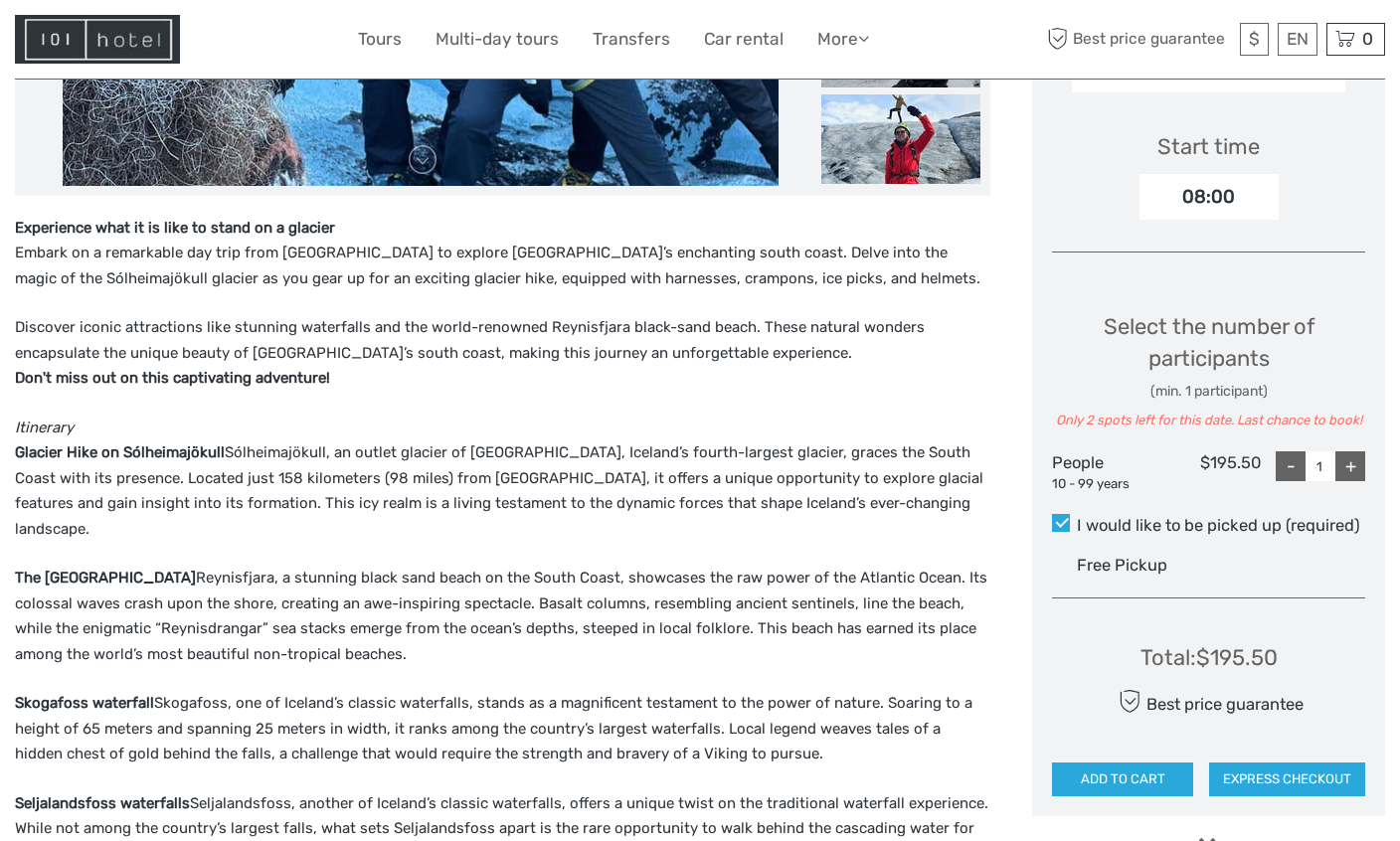 click on "Total :  $195.50 Best price guarantee ADD TO CART EXPRESS CHECKOUT" at bounding box center (1208, 705) 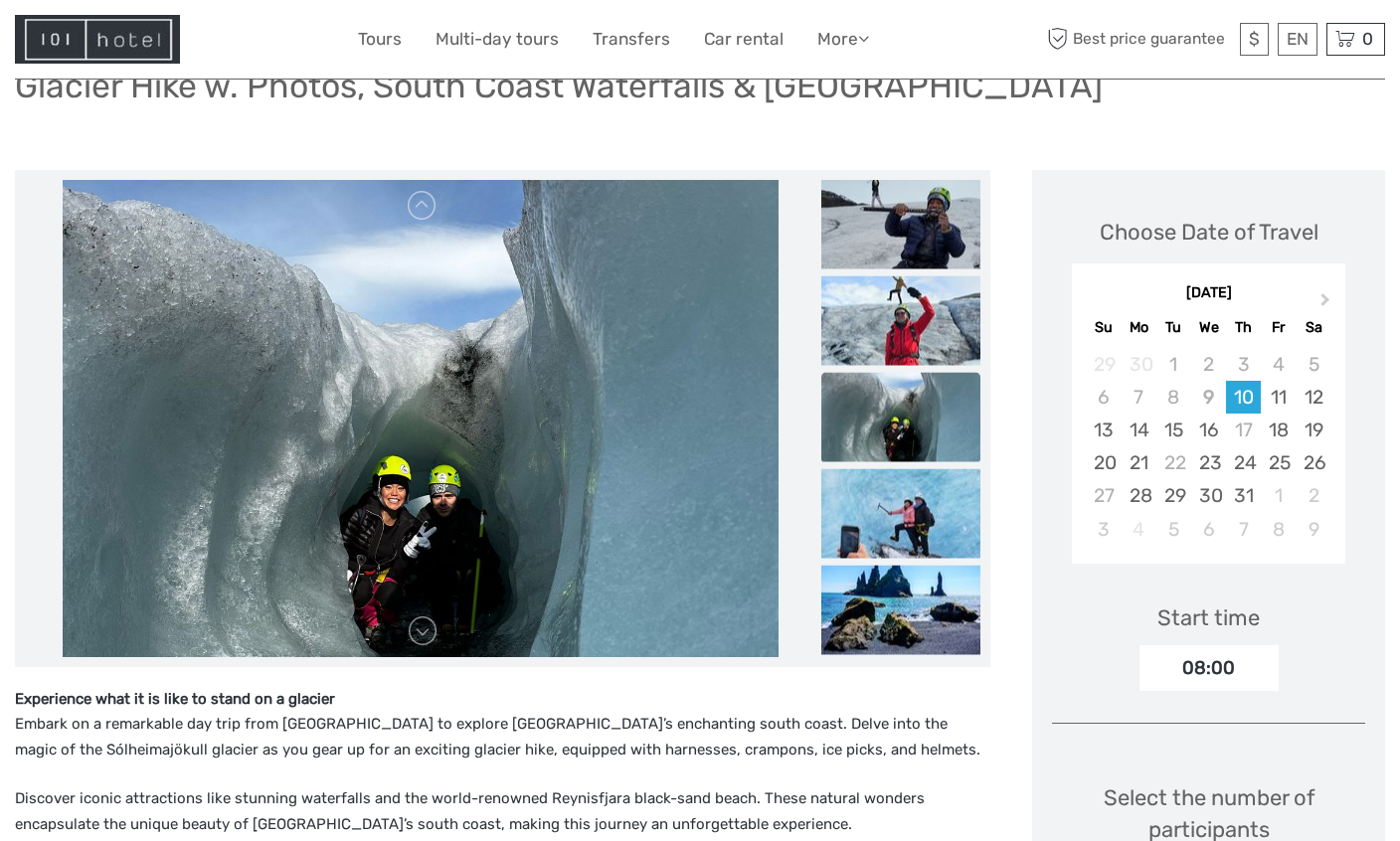 scroll, scrollTop: 0, scrollLeft: 0, axis: both 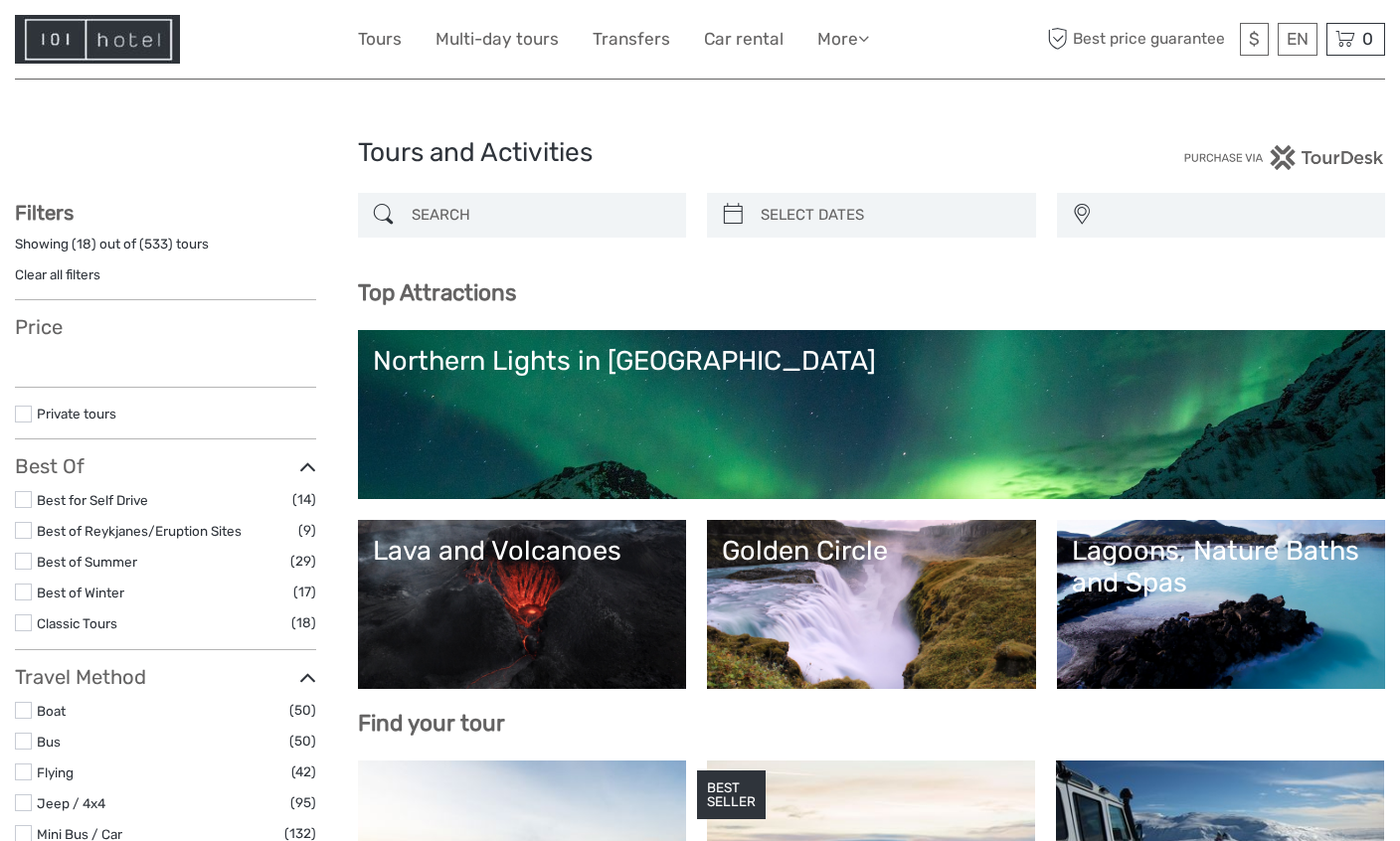 select 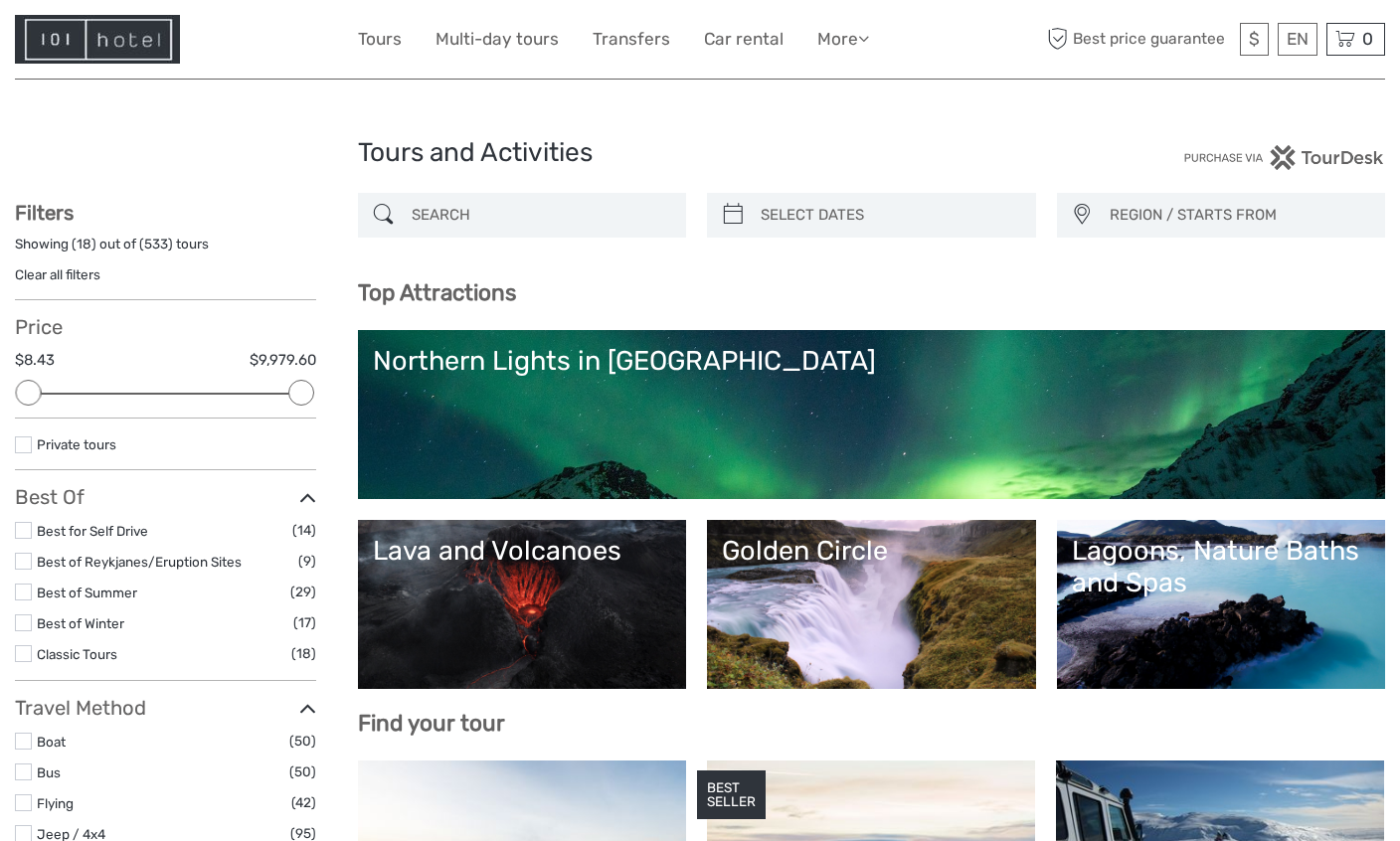 scroll, scrollTop: 0, scrollLeft: 0, axis: both 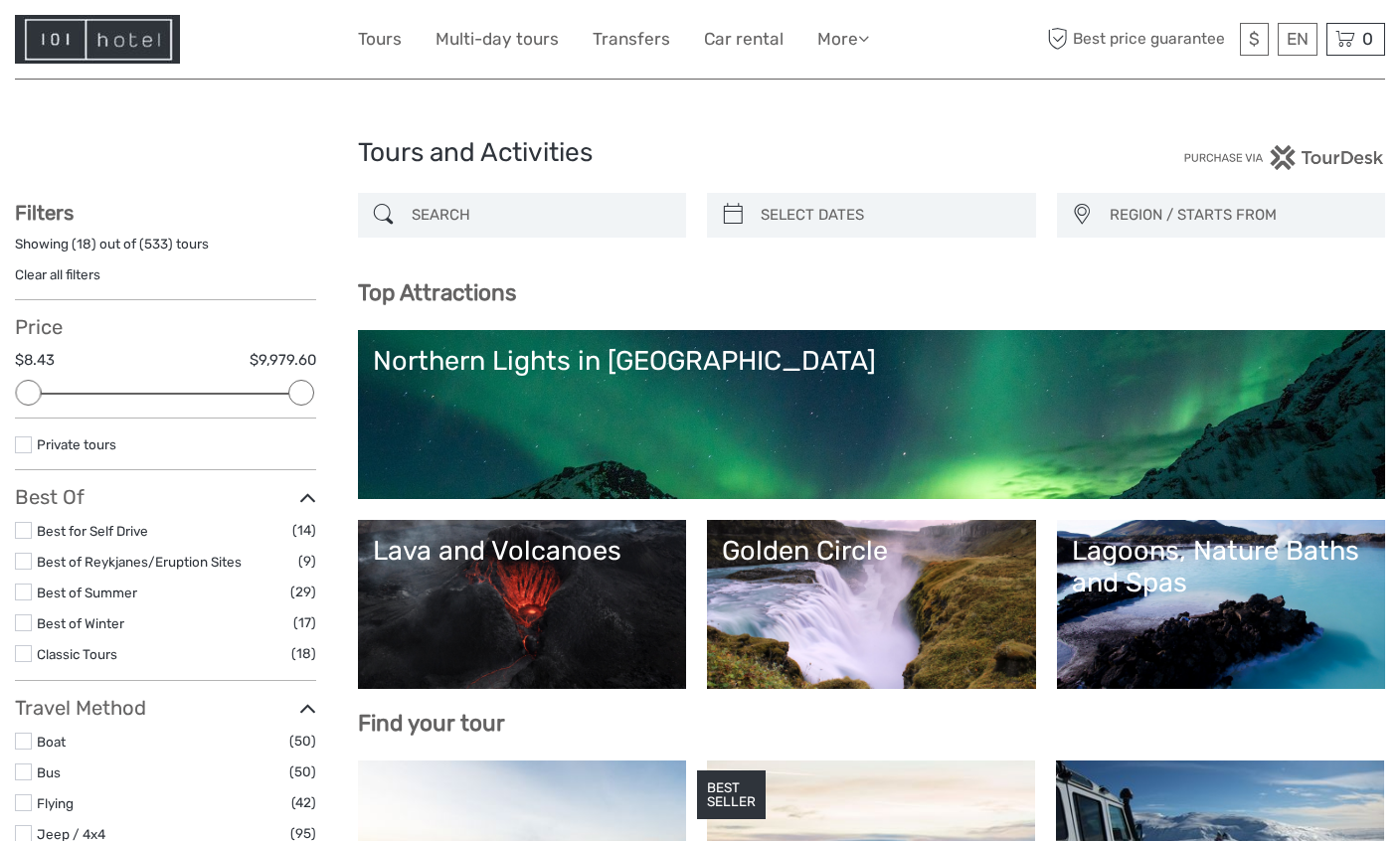 click at bounding box center [97, 39] 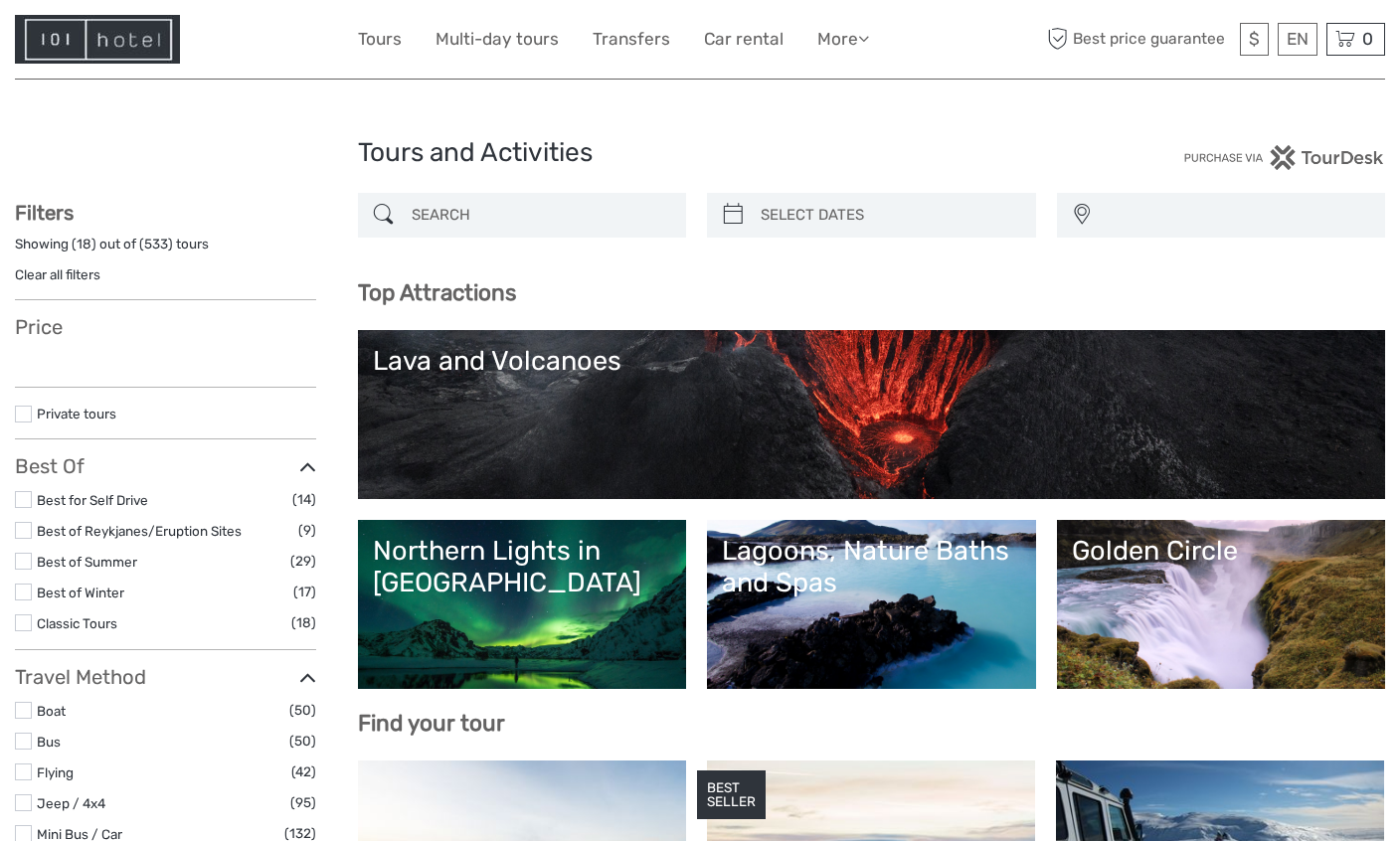 select 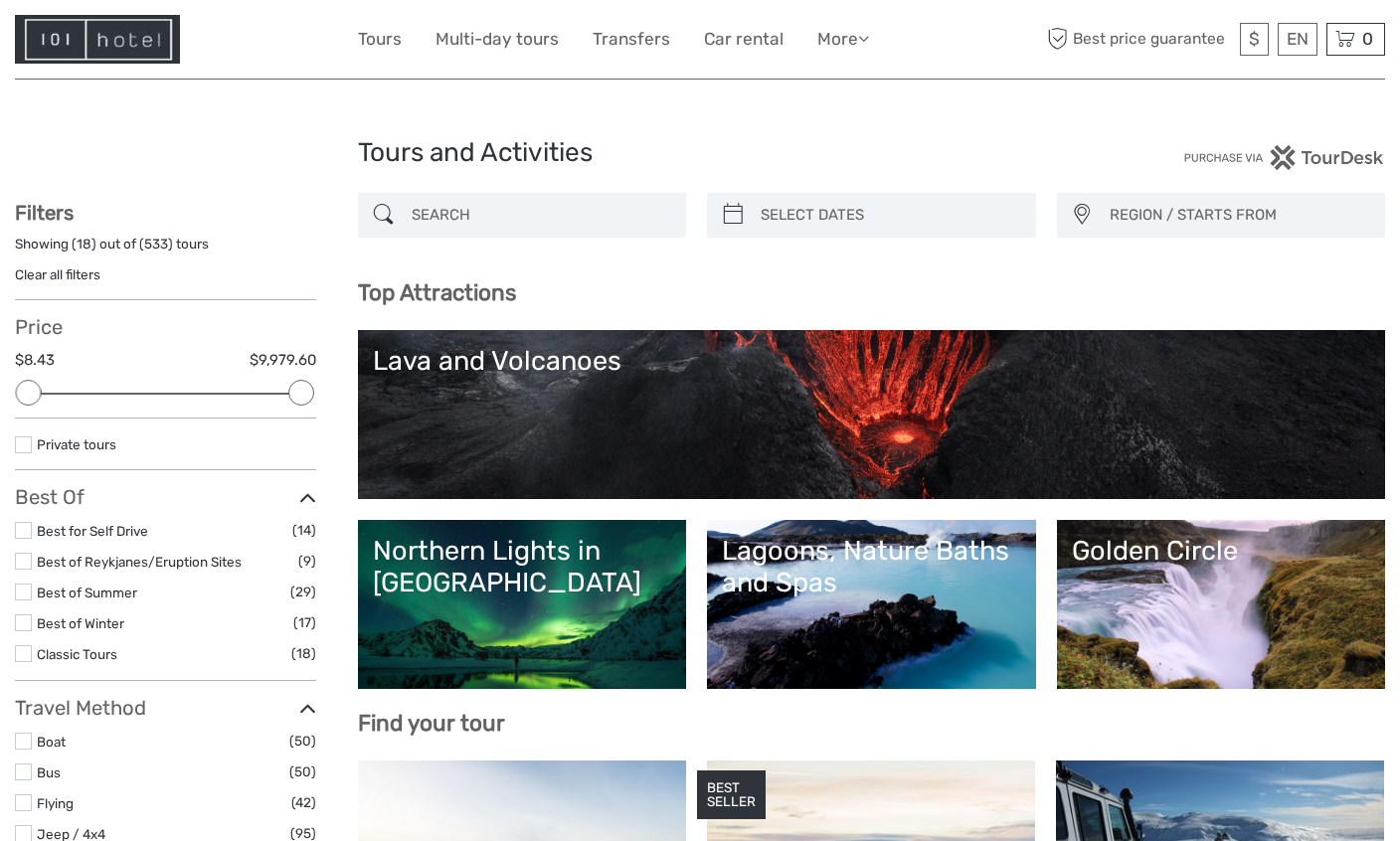 scroll, scrollTop: 0, scrollLeft: 0, axis: both 